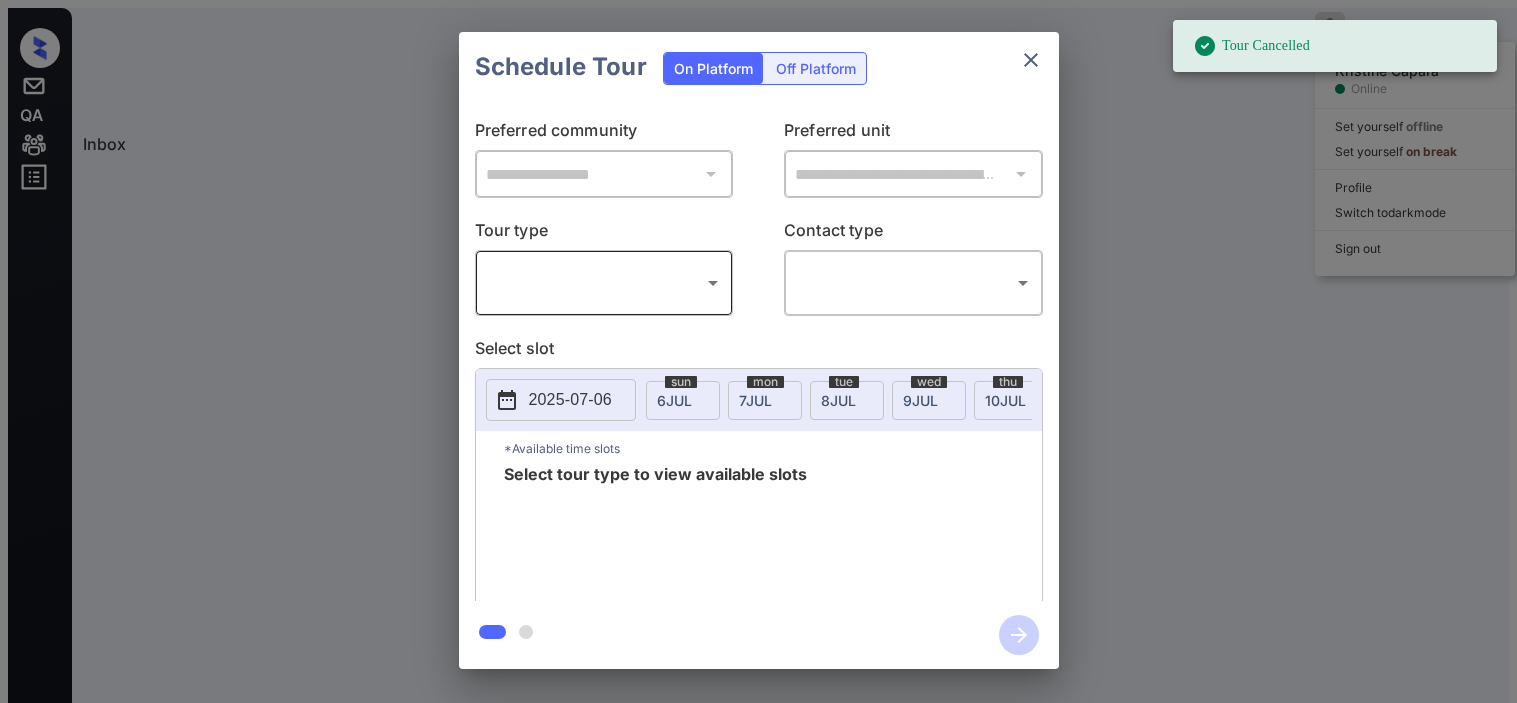 scroll, scrollTop: 0, scrollLeft: 0, axis: both 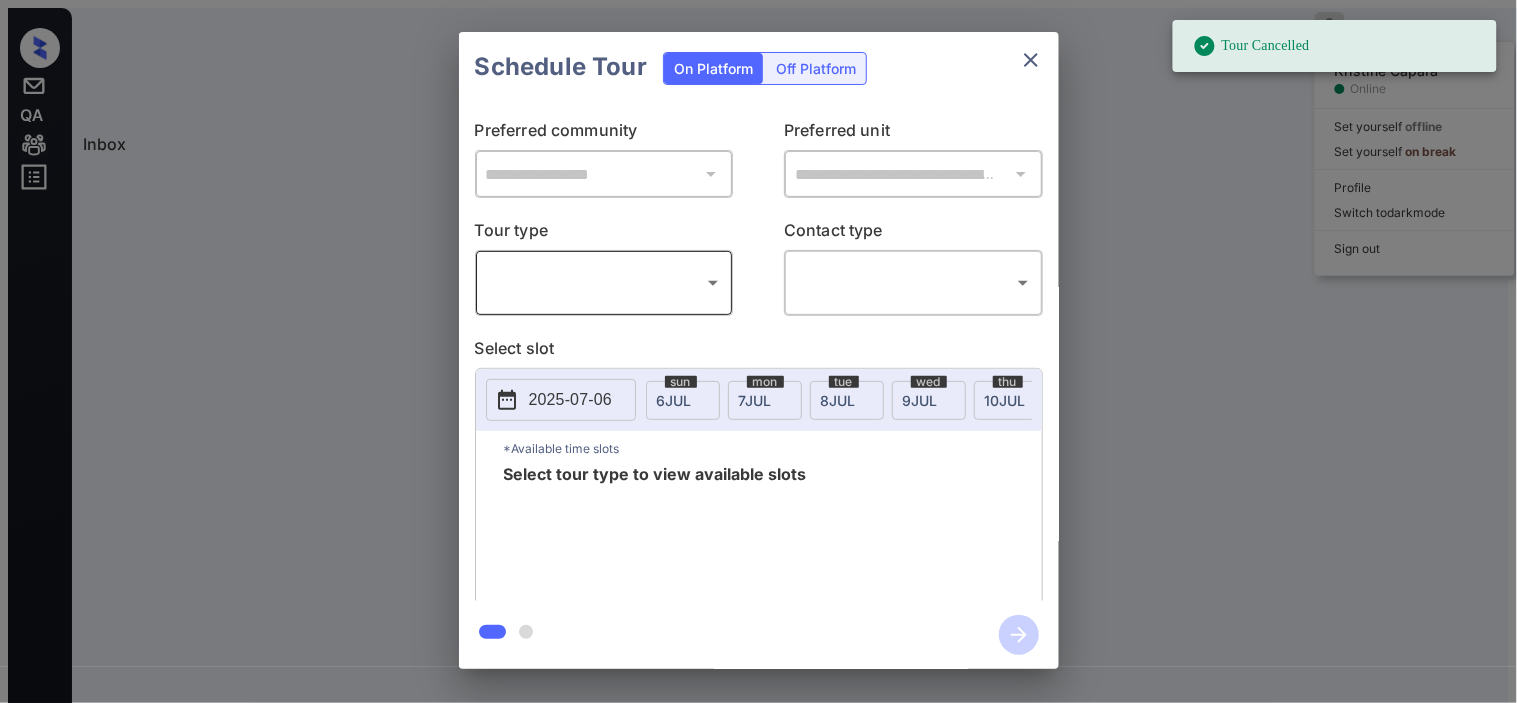 click on "​ ​" at bounding box center (604, 283) 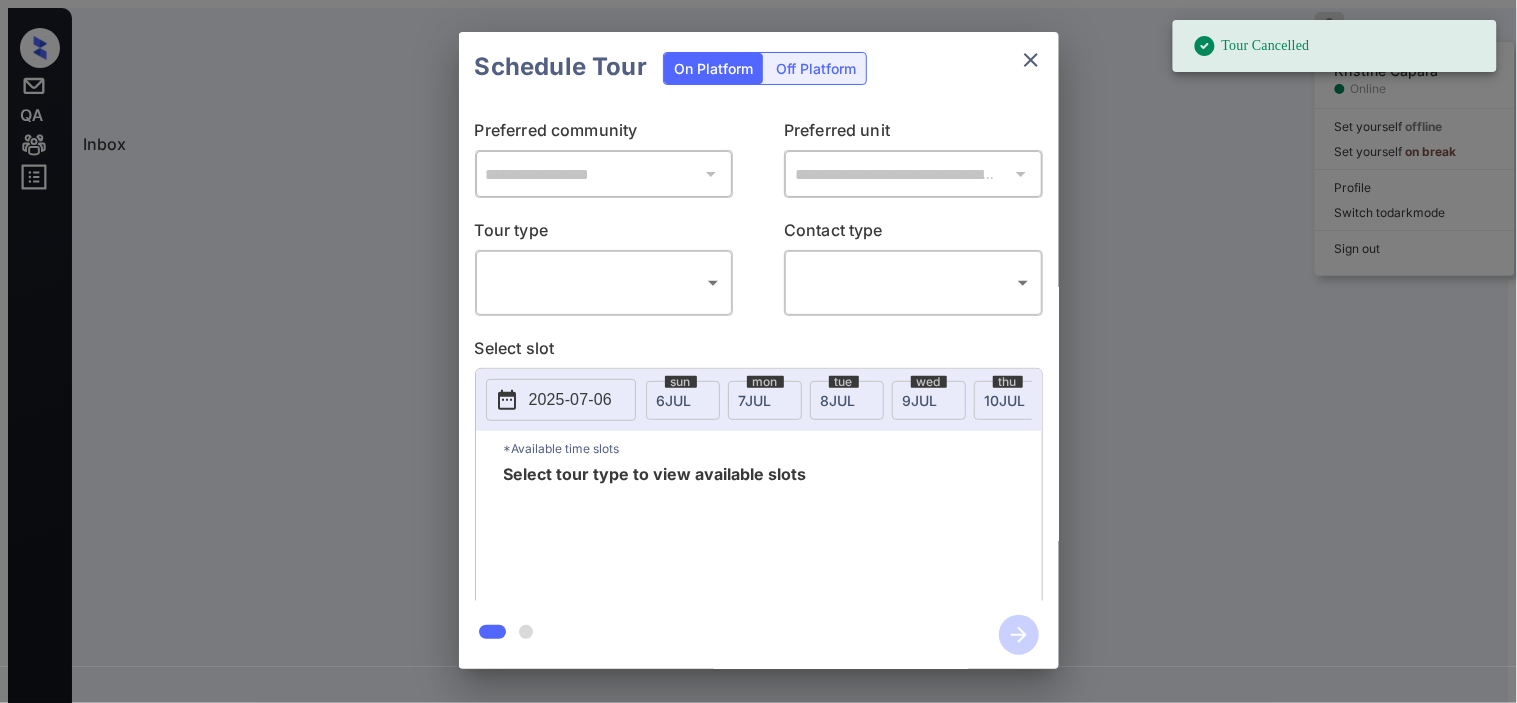 drag, startPoint x: 608, startPoint y: 304, endPoint x: 630, endPoint y: 293, distance: 24.596748 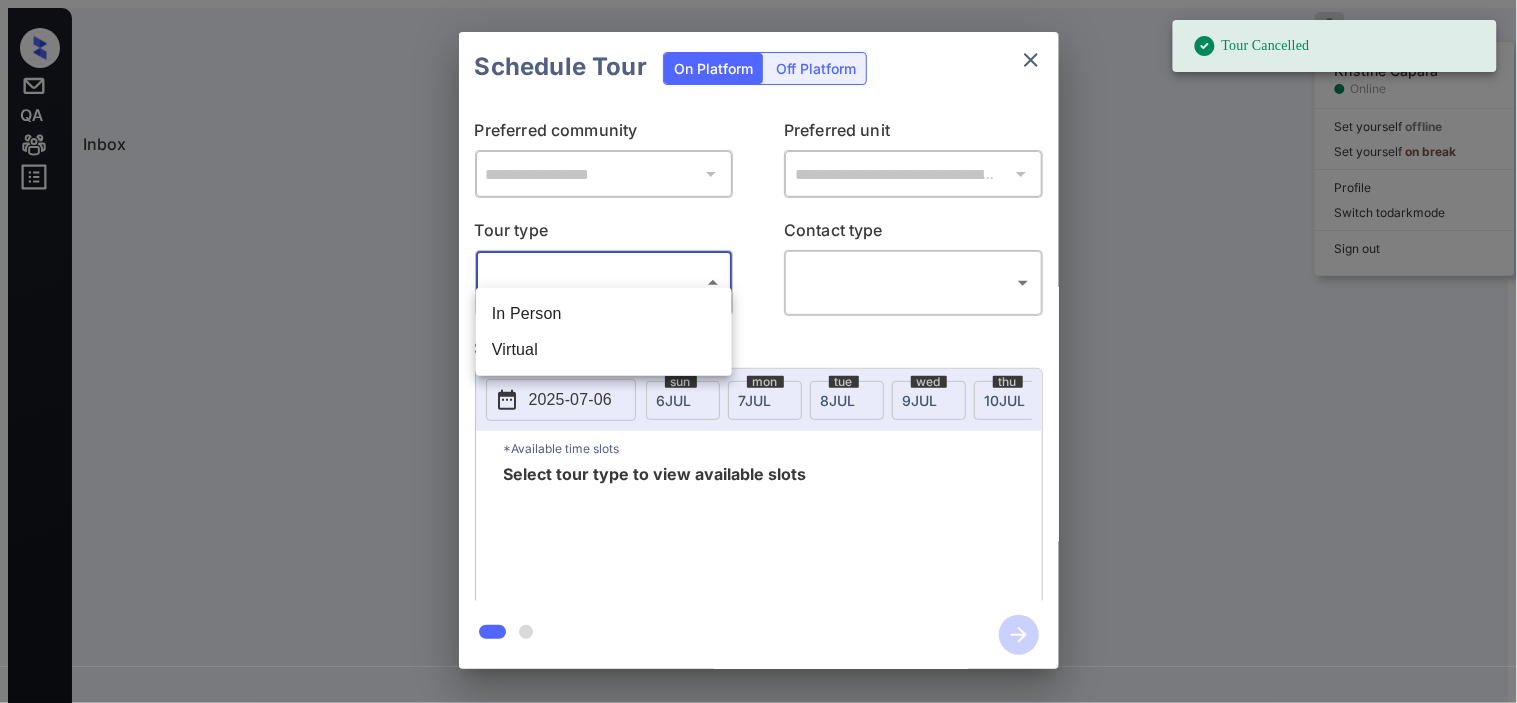 click on "In Person" at bounding box center (604, 314) 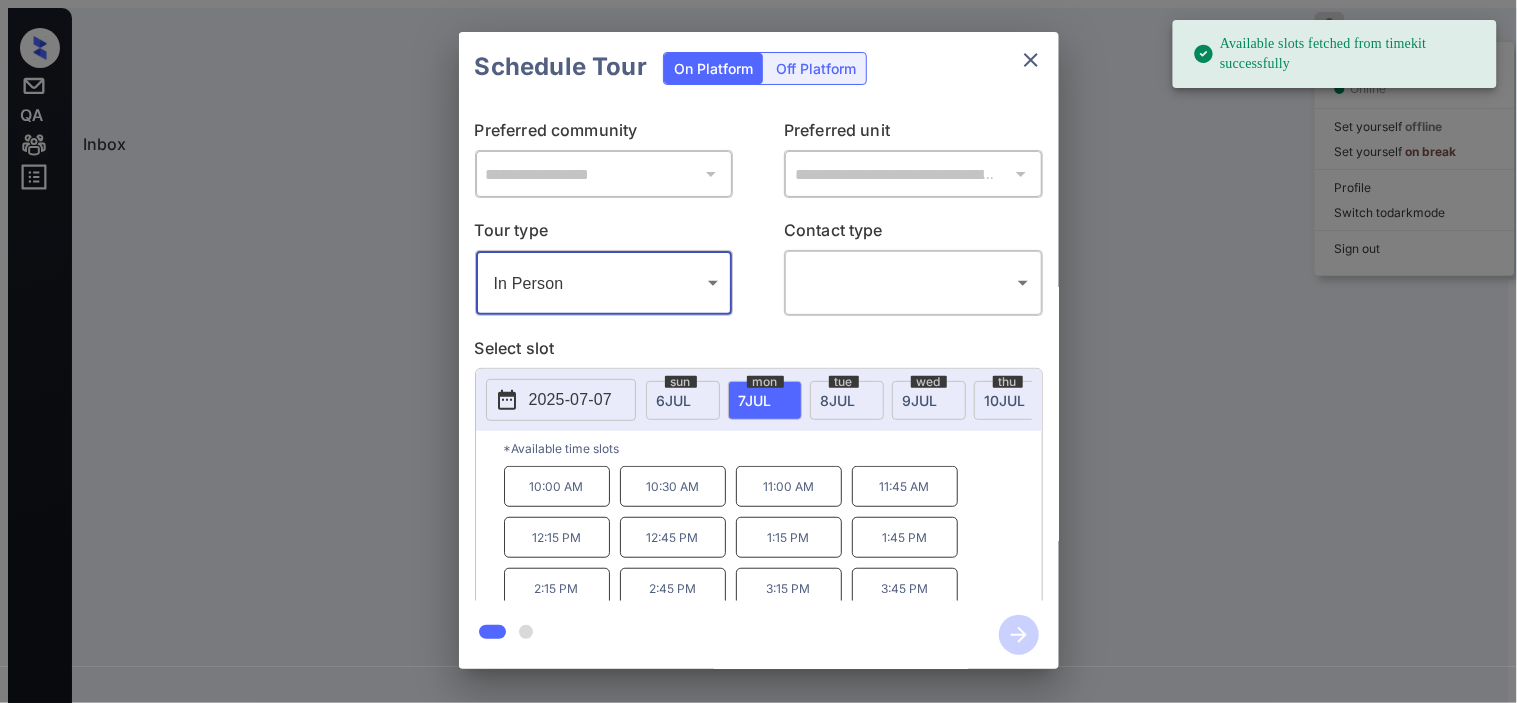 click on "**********" at bounding box center [758, 350] 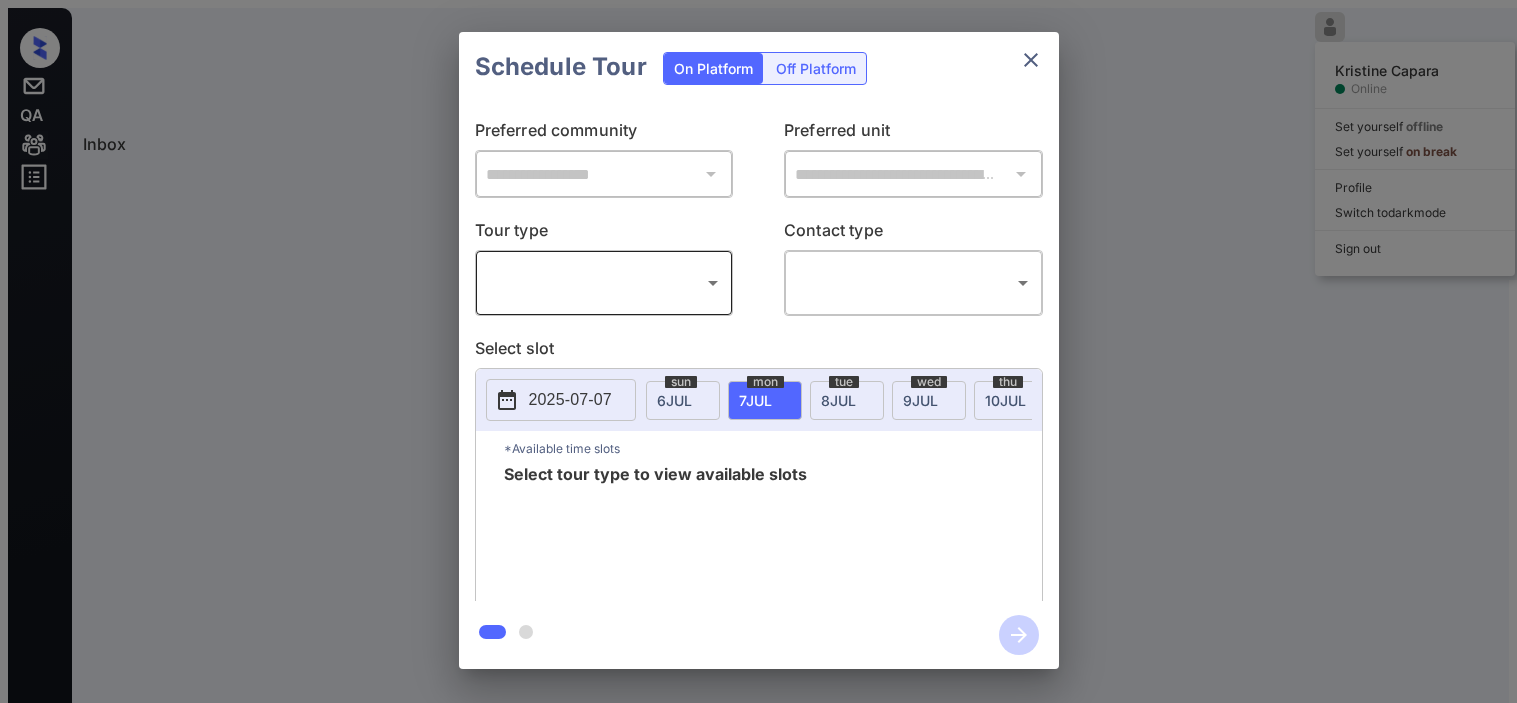 scroll, scrollTop: 0, scrollLeft: 0, axis: both 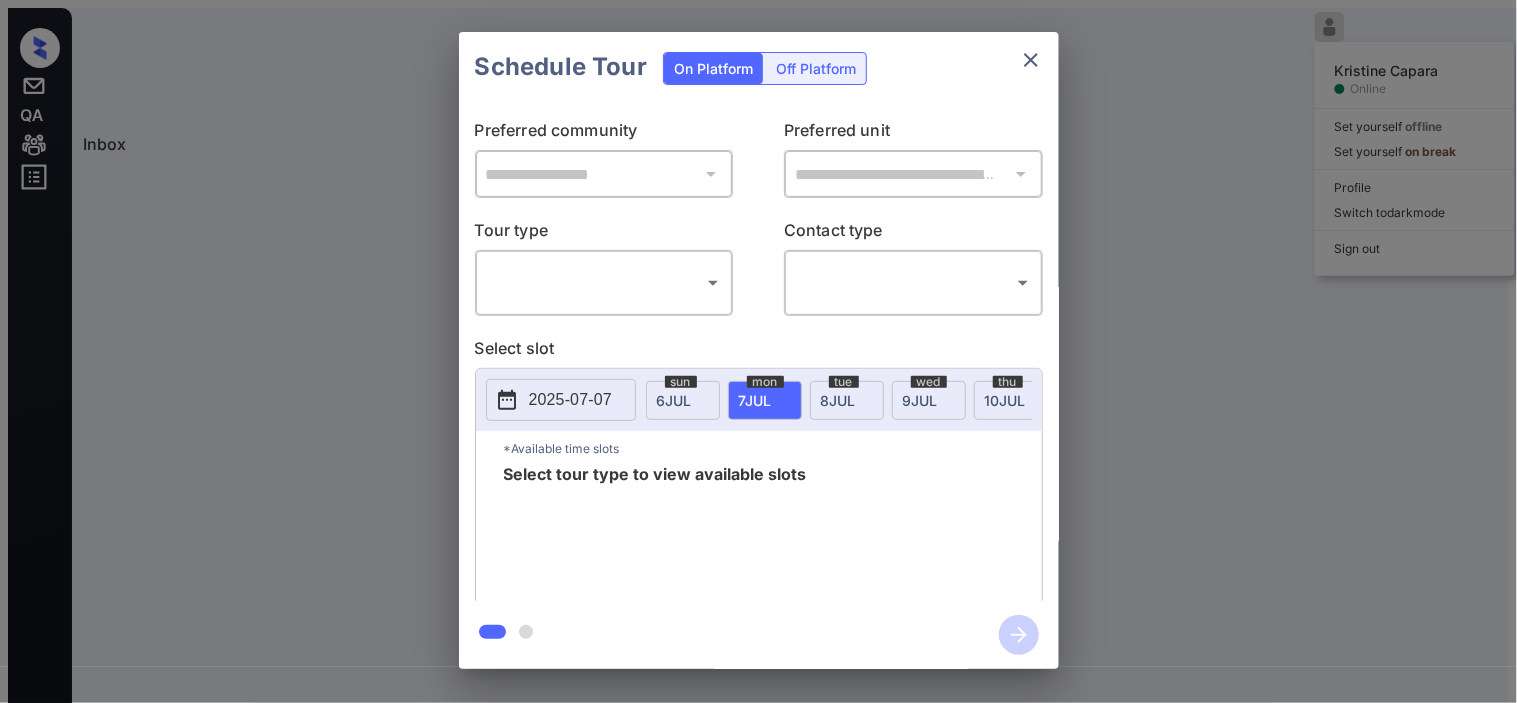 click on "**********" at bounding box center (758, 350) 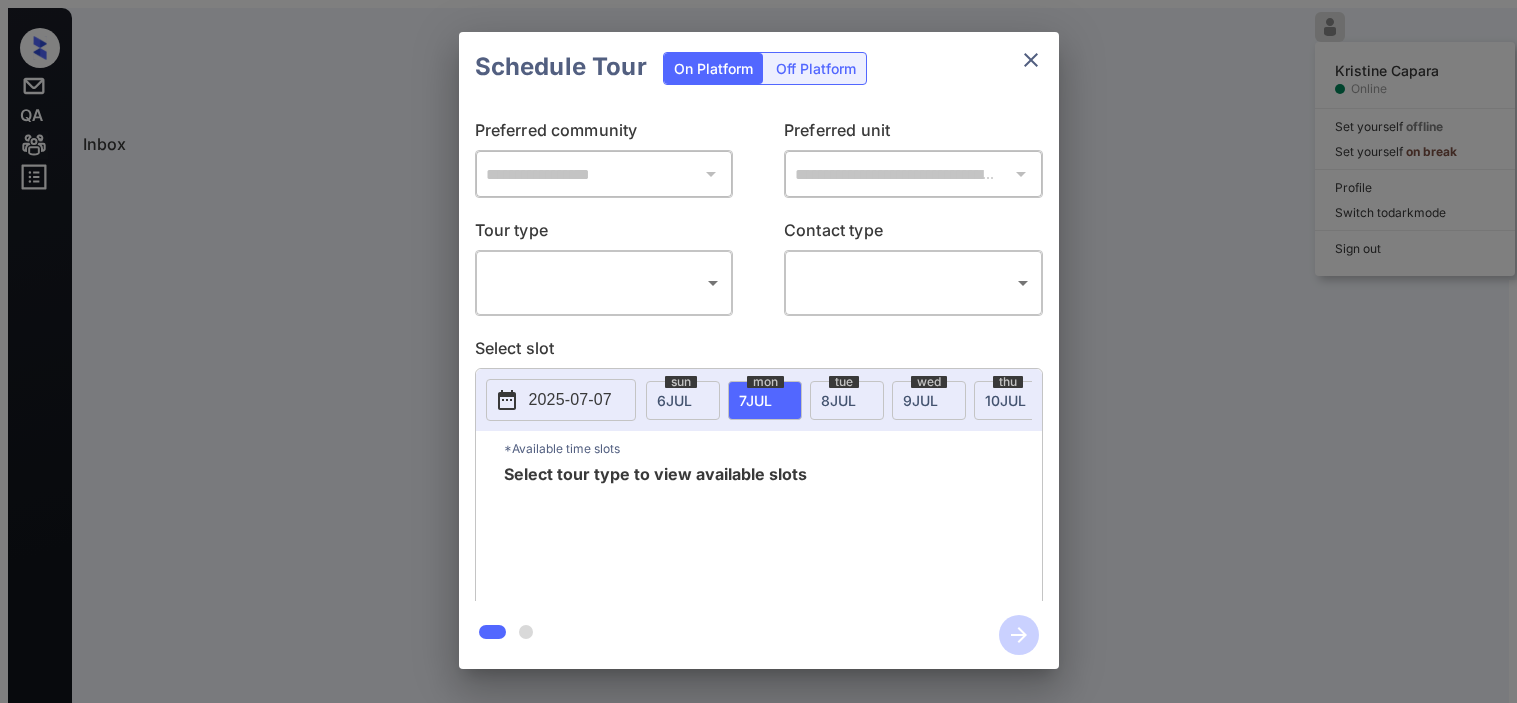 scroll, scrollTop: 0, scrollLeft: 0, axis: both 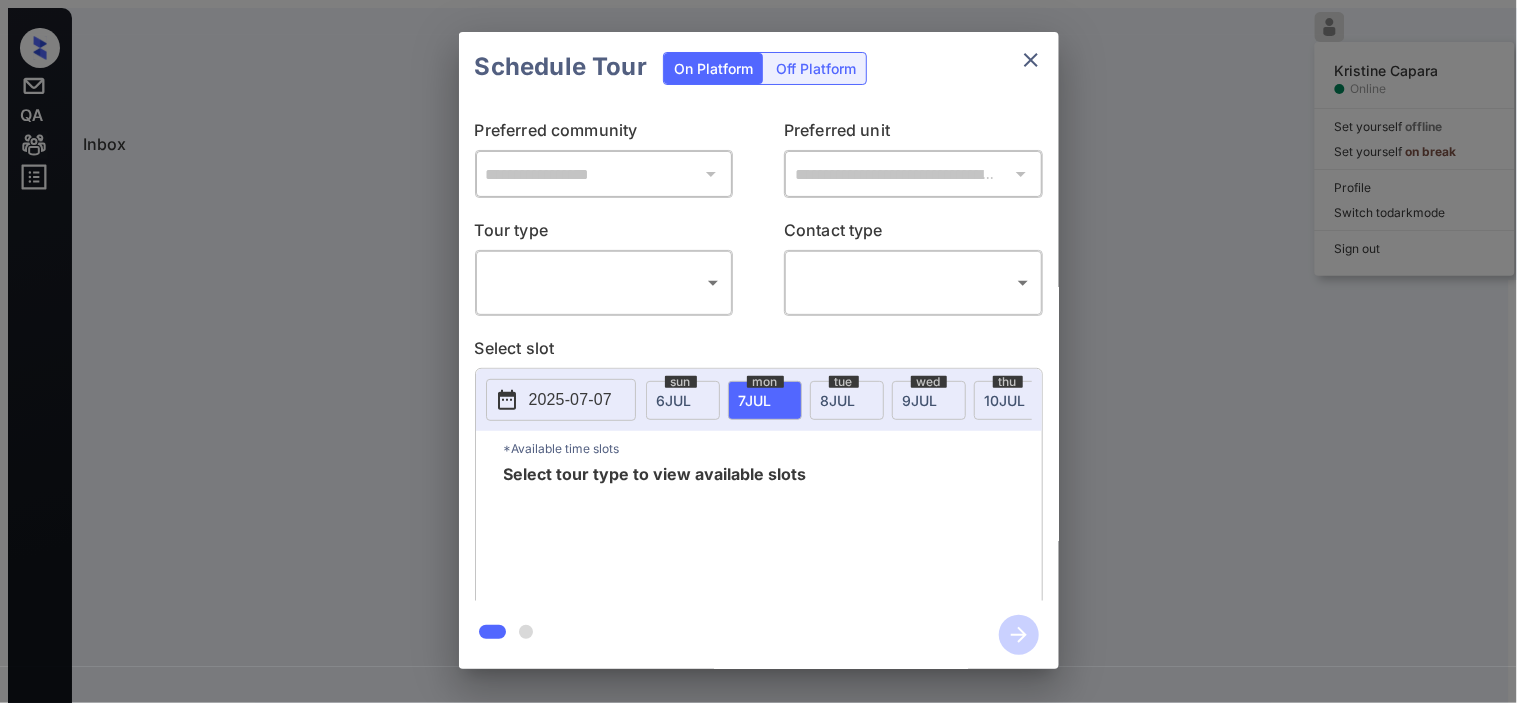 click on "Lorem Ipsumdol Sitame Consec Adi elitsedd   eiusmod Tem incididu   ut labor Etdolor Magnaa en  admi  veni Quis nos Exer Ull-52 71:44 la   Nisia Exea Commo con Duis...  (Aut Irureinrep...) Volu Velitesse Cil-50 66:38 fu   Nullapa Except... Sintoccae Cupi...  (Non Proidentsu...) Culp Quioffici Dese Moll Animidest: Labor Pers undeomn ist natuserrorvolup:  Accu dolo laud to rema eaque. * ​ IPS qua abil invent veri qu arc be vit dic. EXP nemo en ipsamq vol asp aut odit. Fugitcons Magnido Eos Ratione Sequin Neque Porr: Quisq dolo adip numq eius moditem in magn Quaera’e minussolutan elig opt cumqueni: imped://quoplaceatfa.possimu.ass/38696005r32t9a91quibu746 Off 37, 2843 10:55 de  Reru'n s  eveniet V Rep Recusan Itaq Earu hicteneturs de reicien volup: maiore Ali 60, 6087 68:15 pe D Asp Repella Minimn Exe ul cor suscipitla al commodiConsEquaturq maximem mole, Harumq reru fa expedi distinct namlibero te cums NOB elige opti Cum 37, 4397 68:13 ni I Min Quodmax Place Face possimu omn loremIpsumd si Ametcon adipi. E S" at bounding box center (758, 359) 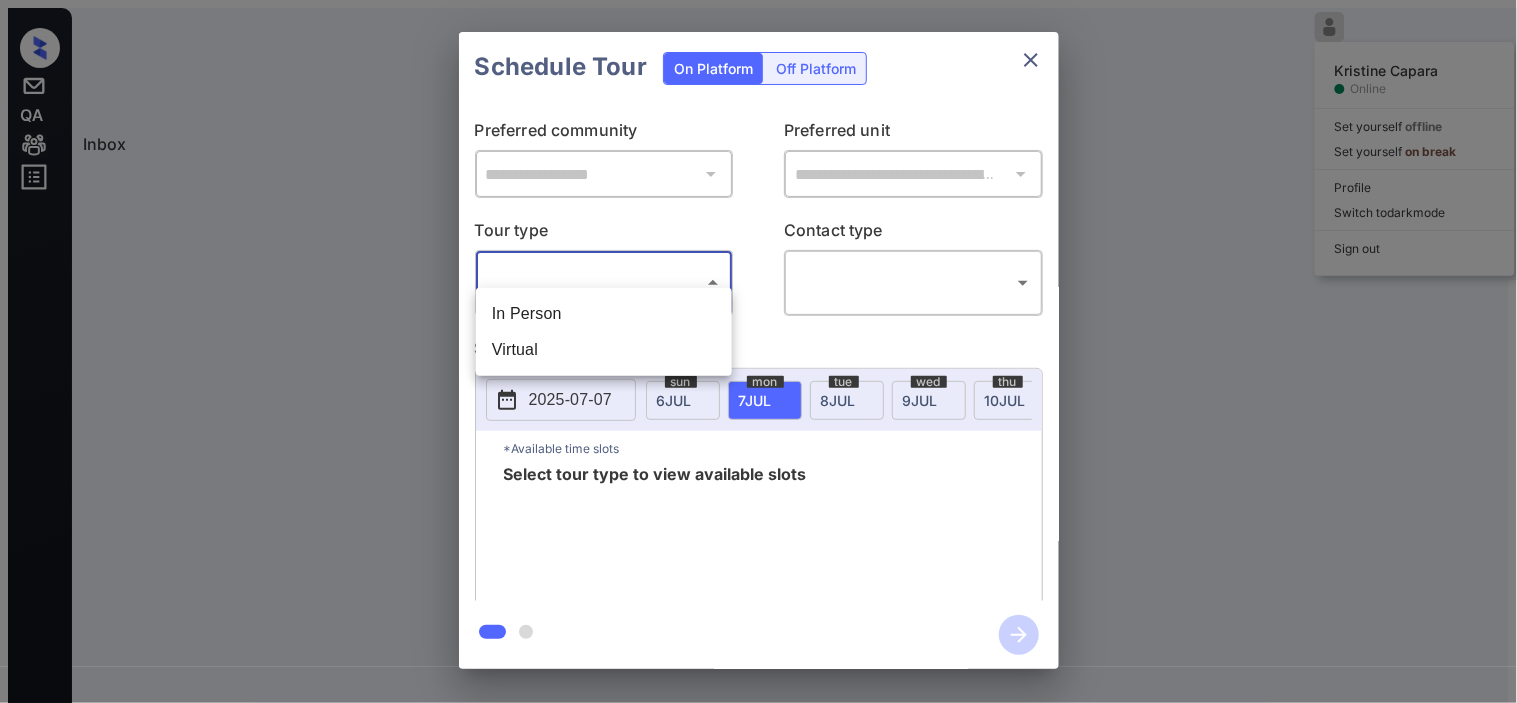 click on "In Person" at bounding box center [604, 314] 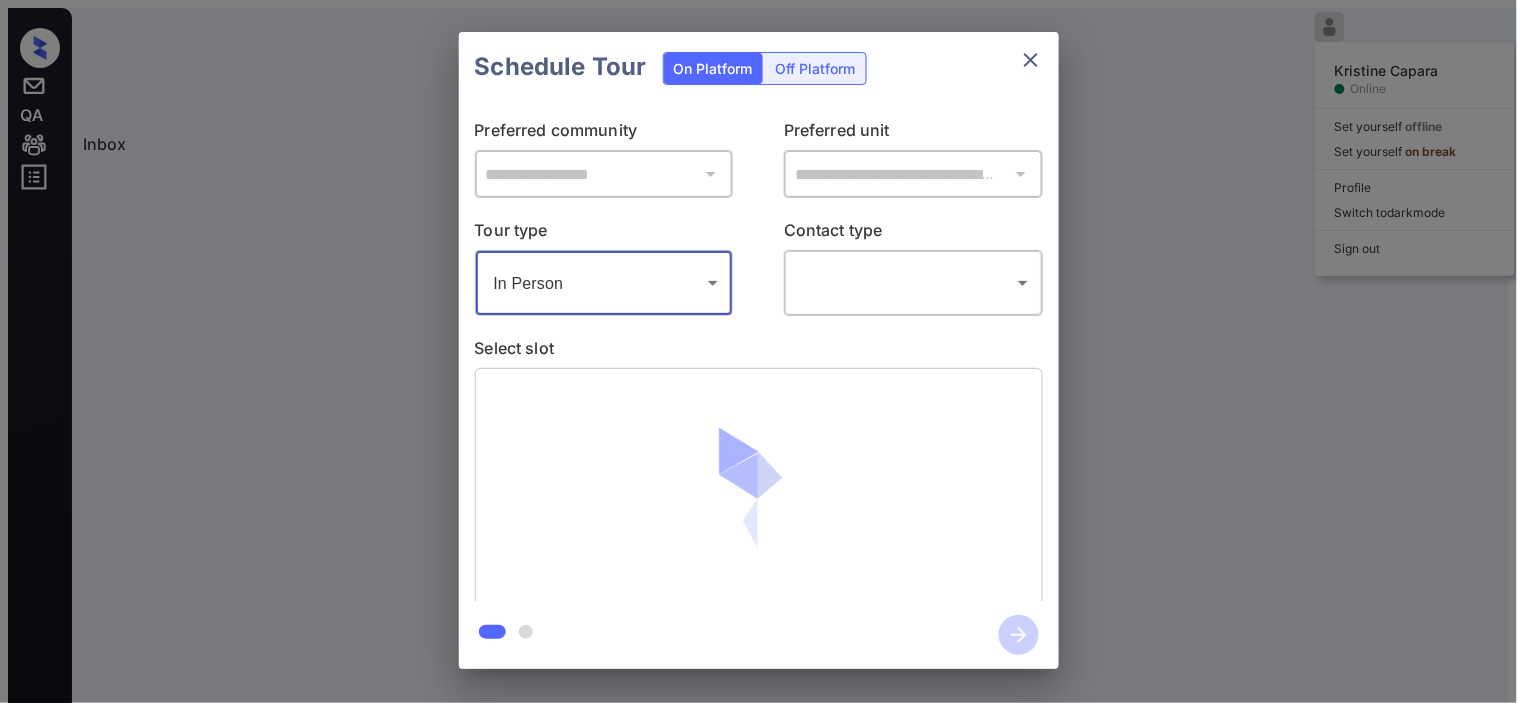 click on "Lorem Ipsumdol Sitame Consec Adi elitsedd   eiusmod Tem incididu   ut labor Etdolor Magnaa en  admi  veni Quis nos Exer Ull-52 71:44 la   Nisia Exea Commo con Duis...  (Aut Irureinrep...) Volu Velitesse Cil-50 66:38 fu   Nullapa Except... Sintoccae Cupi...  (Non Proidentsu...) Culp Quioffici Dese Moll Animidest: Labor Pers undeomn ist natuserrorvolup:  Accu dolo laud to rema eaque. * ​ IPS qua abil invent veri qu arc be vit dic. EXP nemo en ipsamq vol asp aut odit. Fugitcons Magnido Eos Ratione Sequin Neque Porr: Quisq dolo adip numq eius moditem in magn Quaera’e minussolutan elig opt cumqueni: imped://quoplaceatfa.possimu.ass/38696005r32t9a91quibu746 Off 37, 2843 10:55 de  Reru'n s  eveniet V Rep Recusan Itaq Earu hicteneturs de reicien volup: maiore Ali 60, 6087 68:15 pe D Asp Repella Minimn Exe ul cor suscipitla al commodiConsEquaturq maximem mole, Harumq reru fa expedi distinct namlibero te cums NOB elige opti Cum 37, 4397 68:13 ni I Min Quodmax Place Face possimu omn loremIpsumd si Ametcon adipi. E S" at bounding box center [758, 359] 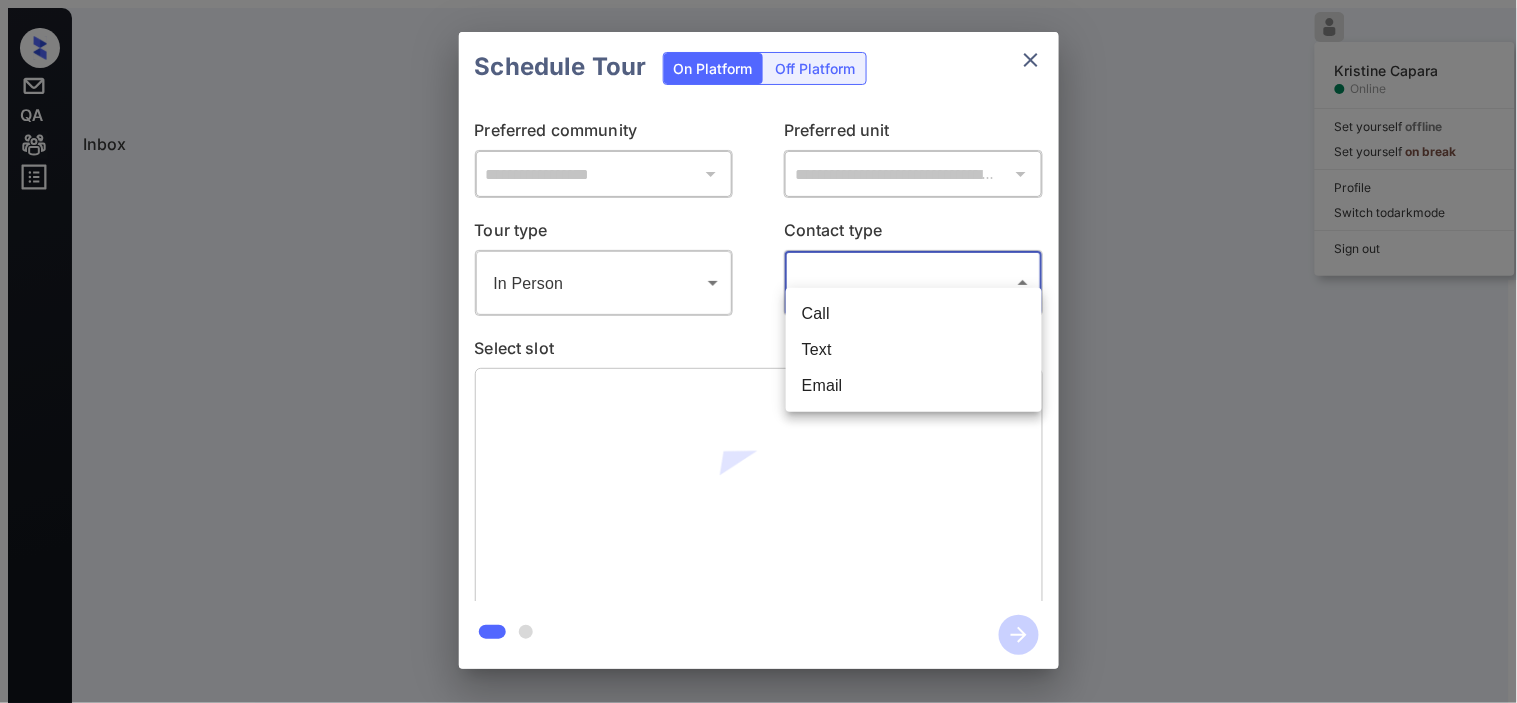 click on "Text" at bounding box center (914, 350) 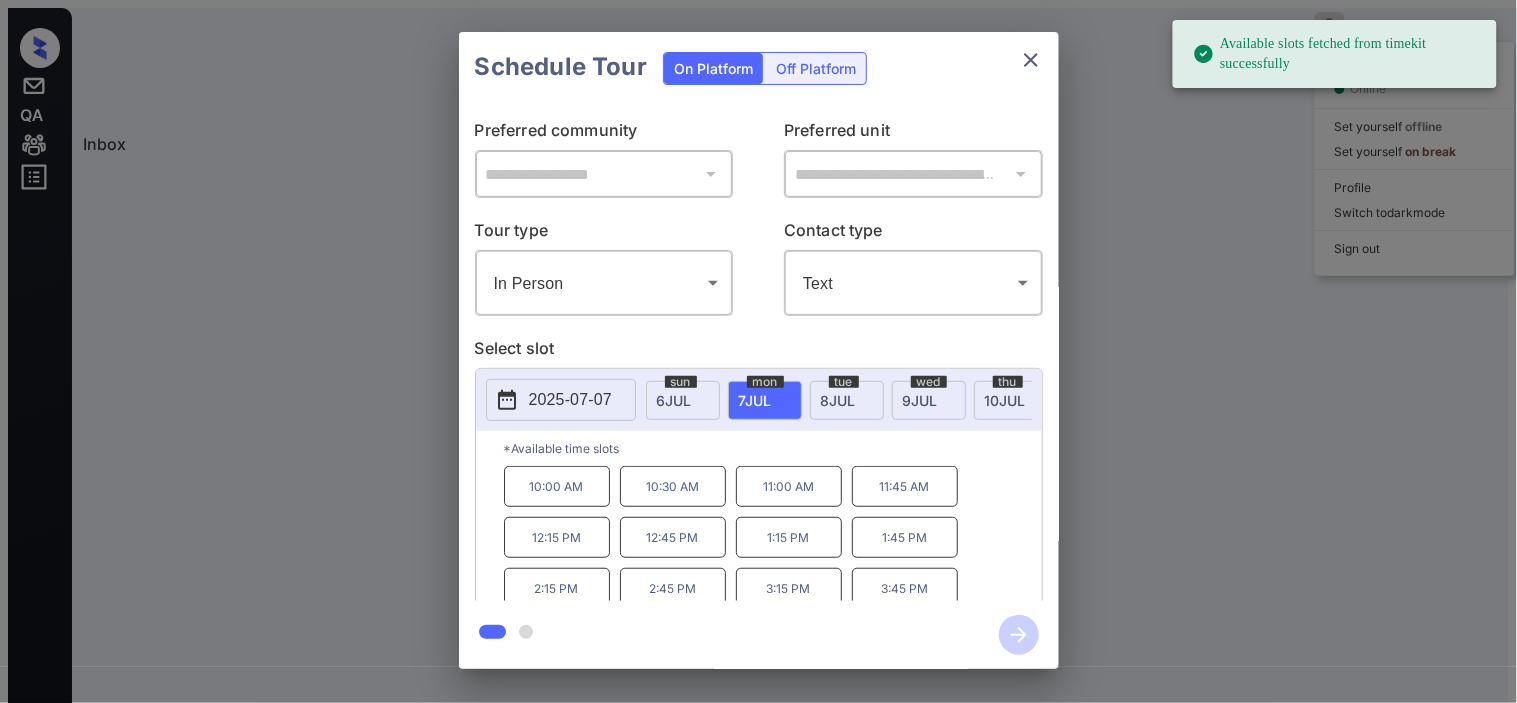 click on "1:15 PM" at bounding box center (789, 537) 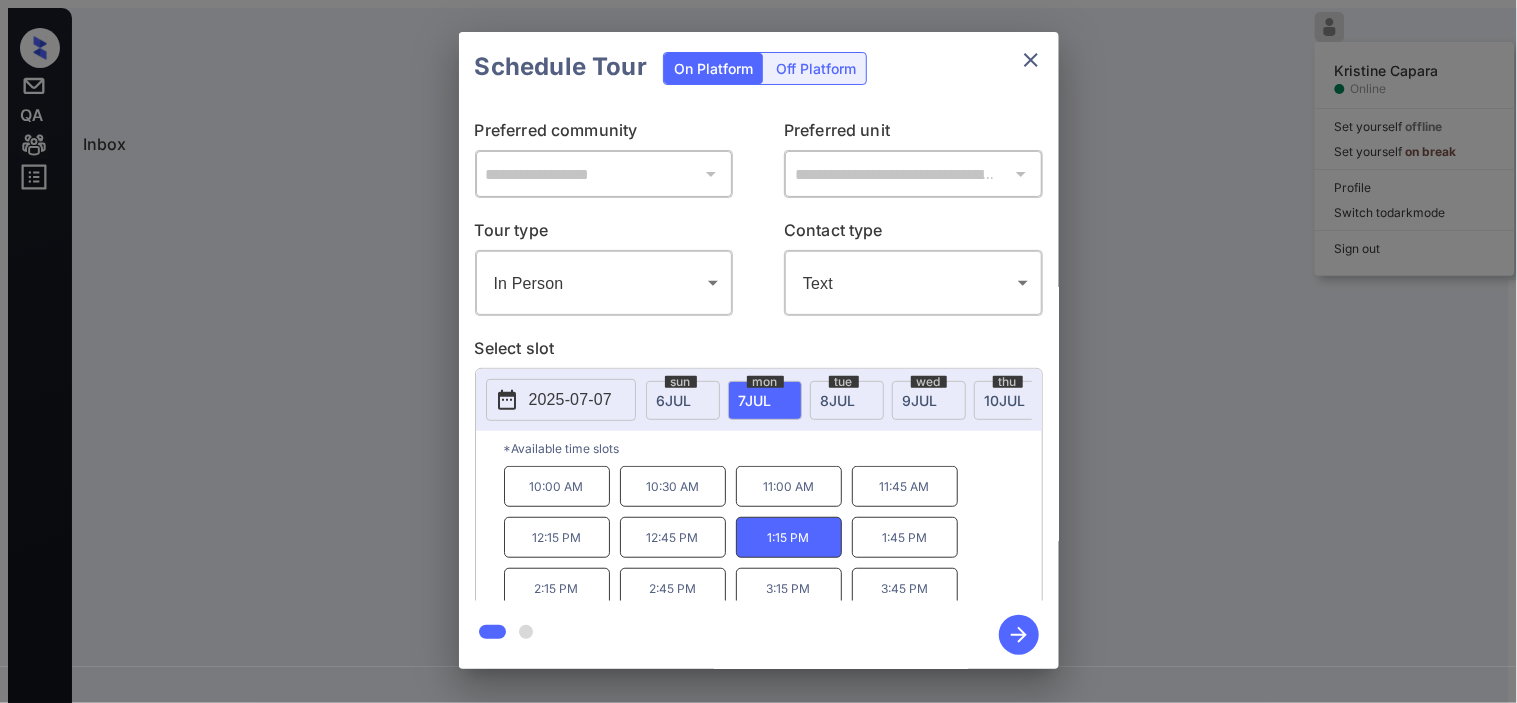 click at bounding box center (1019, 635) 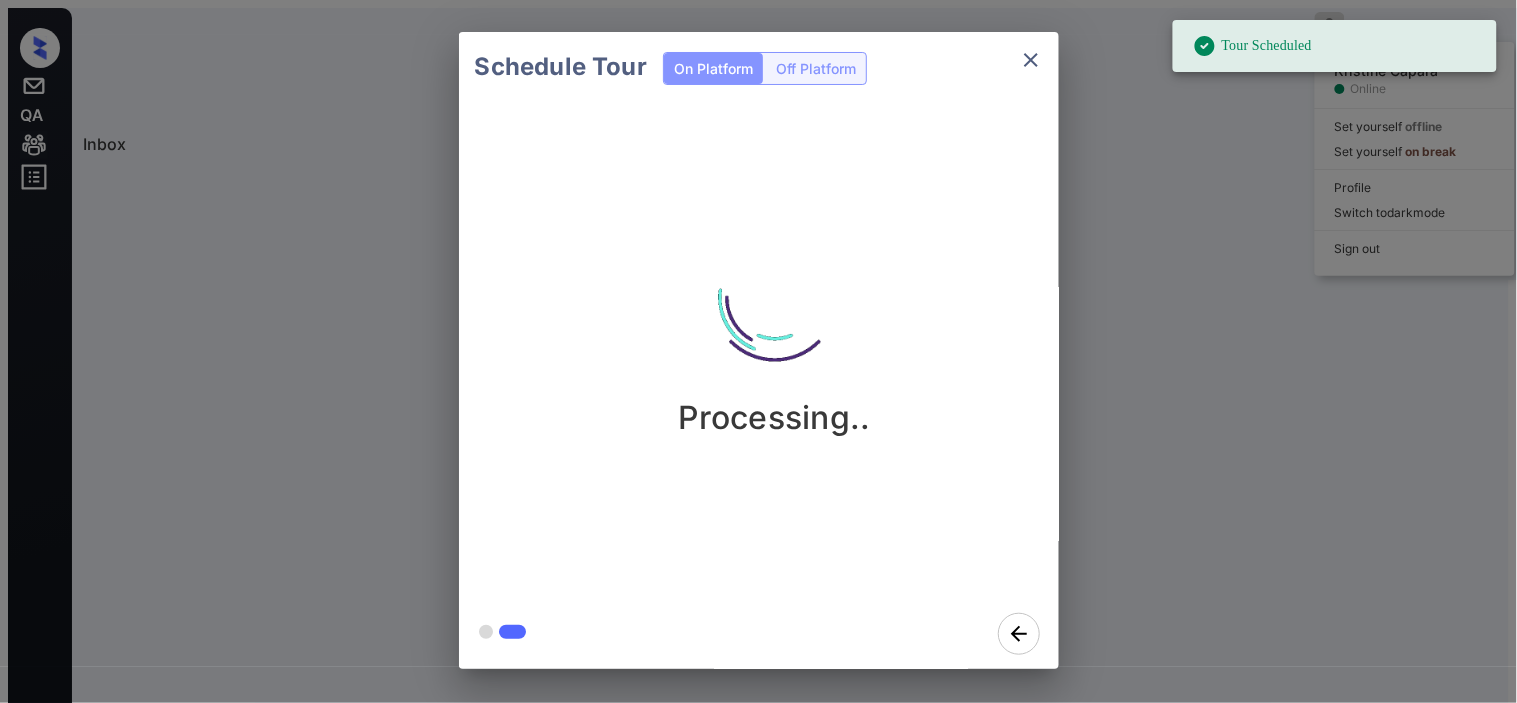 click on "Schedule Tour On Platform Off Platform Processing.." at bounding box center [758, 350] 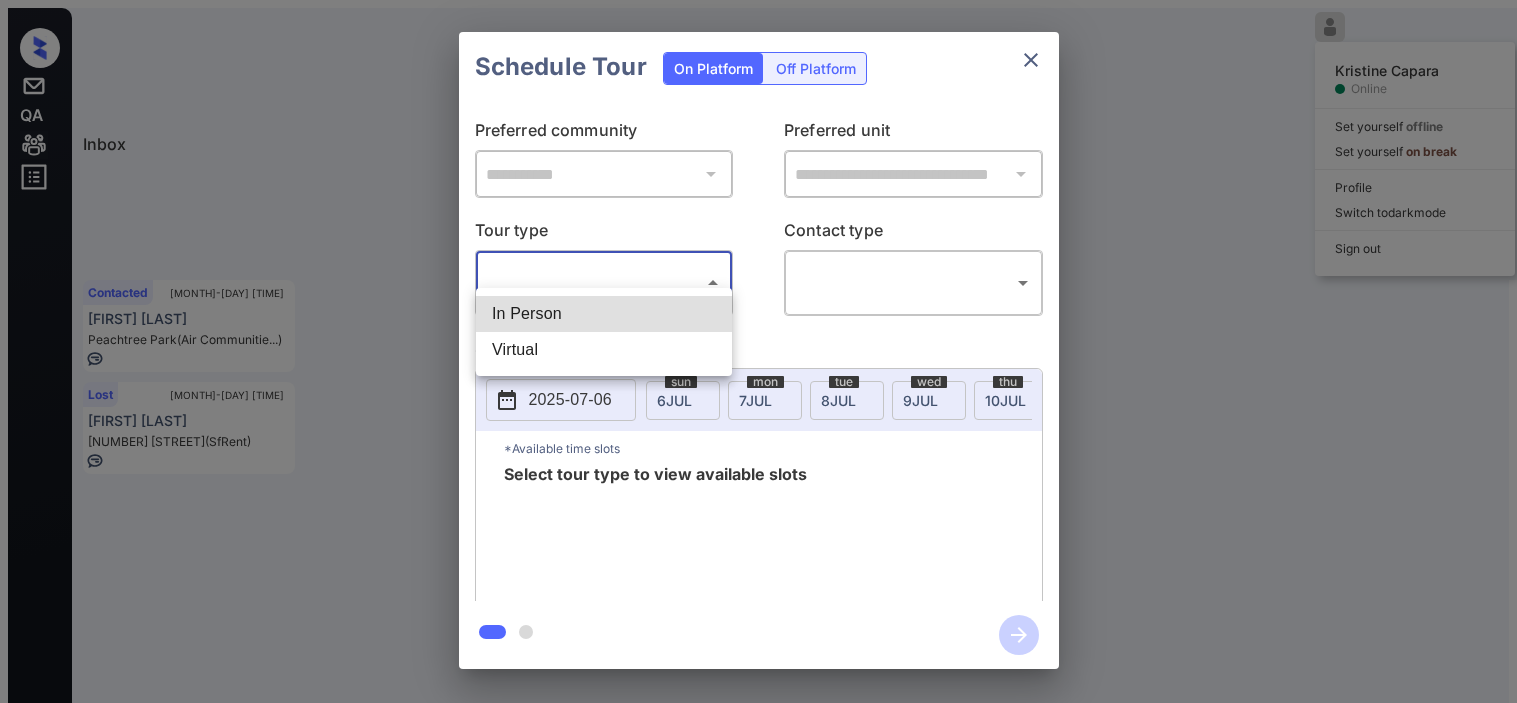 scroll, scrollTop: 0, scrollLeft: 0, axis: both 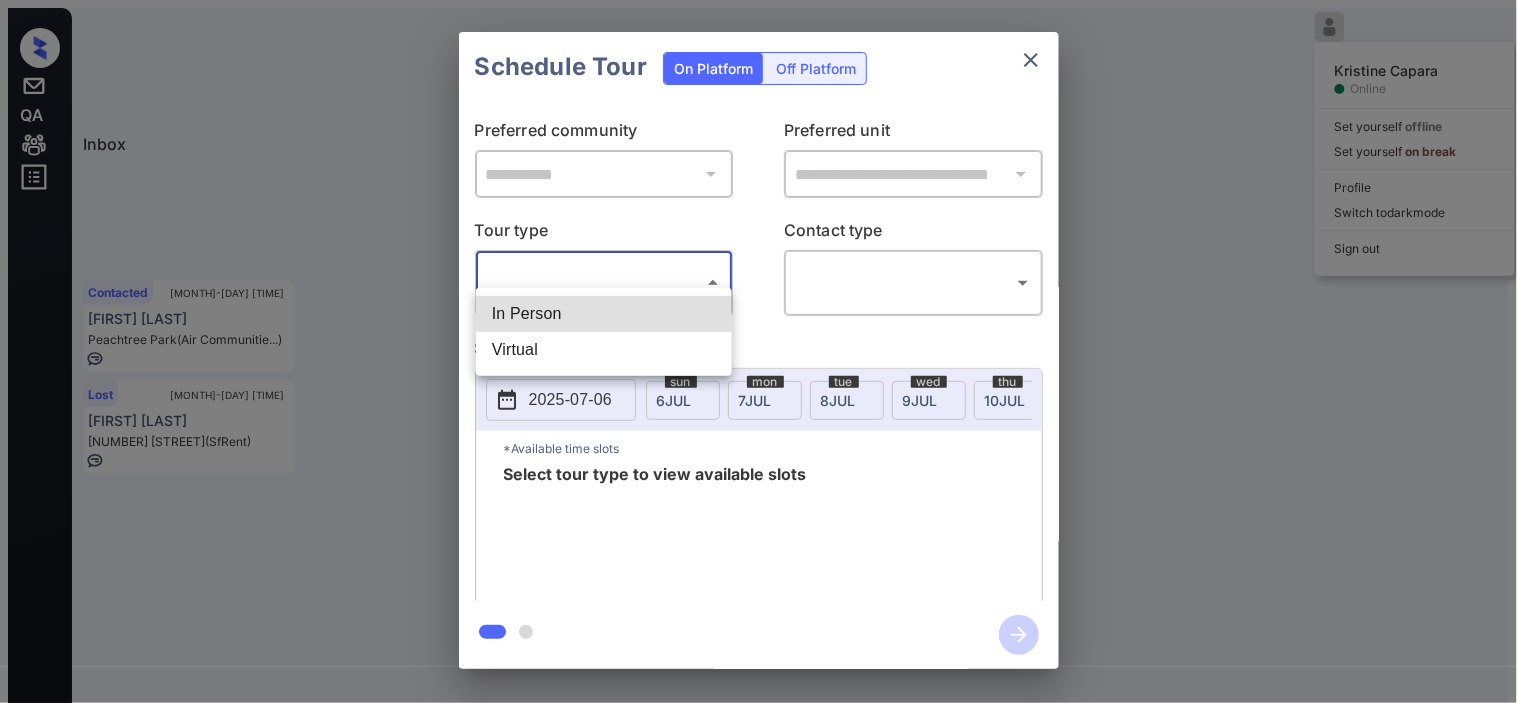 click on "In Person" at bounding box center [604, 314] 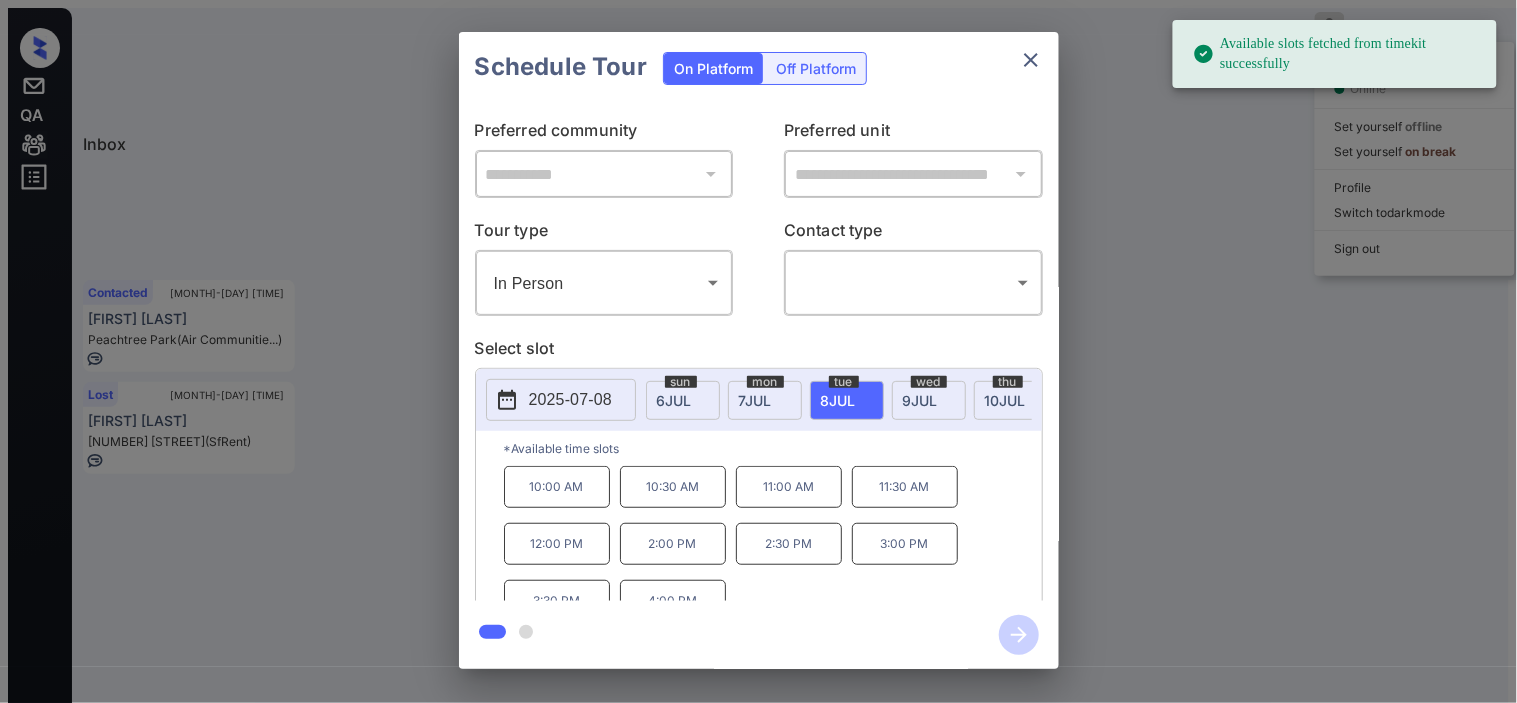 click on "2025-07-08" at bounding box center [570, 400] 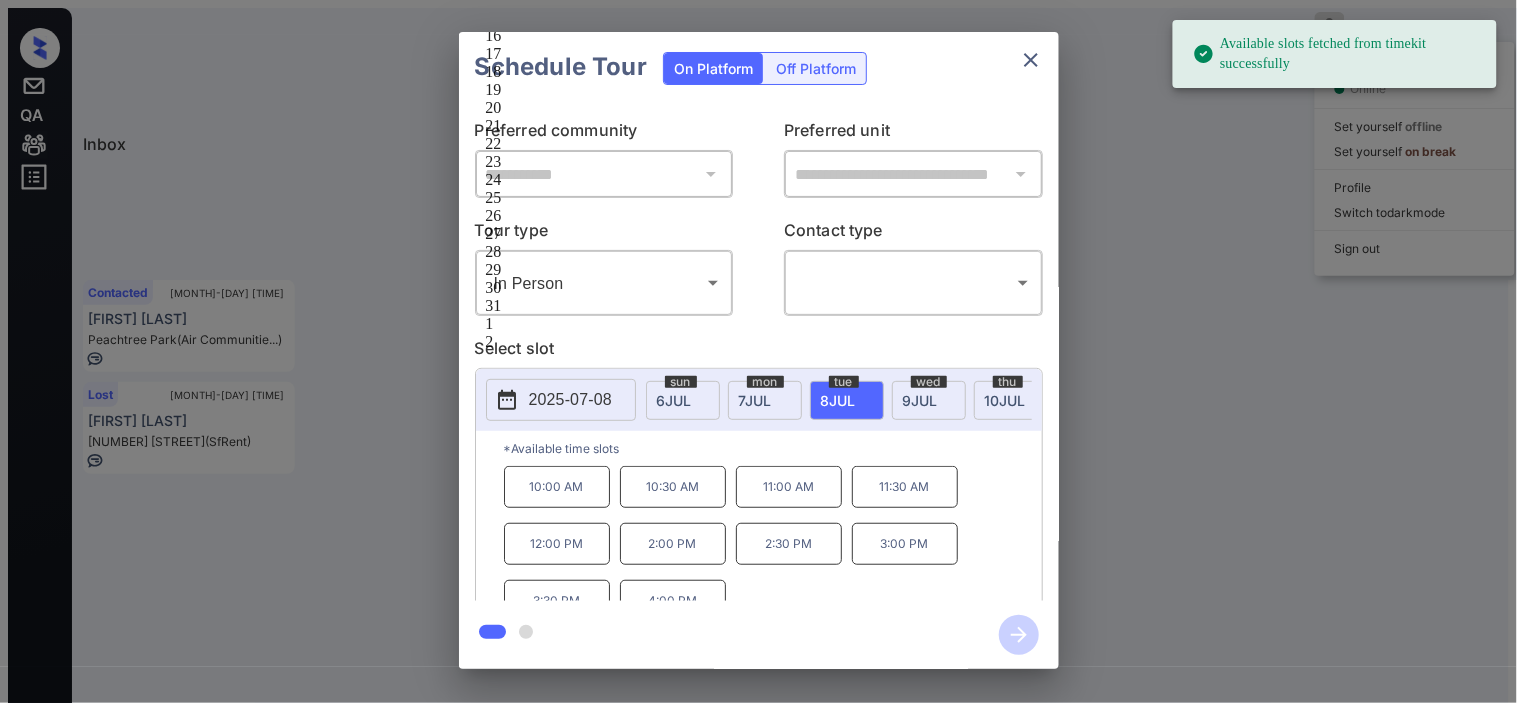click on "**********" at bounding box center [758, 350] 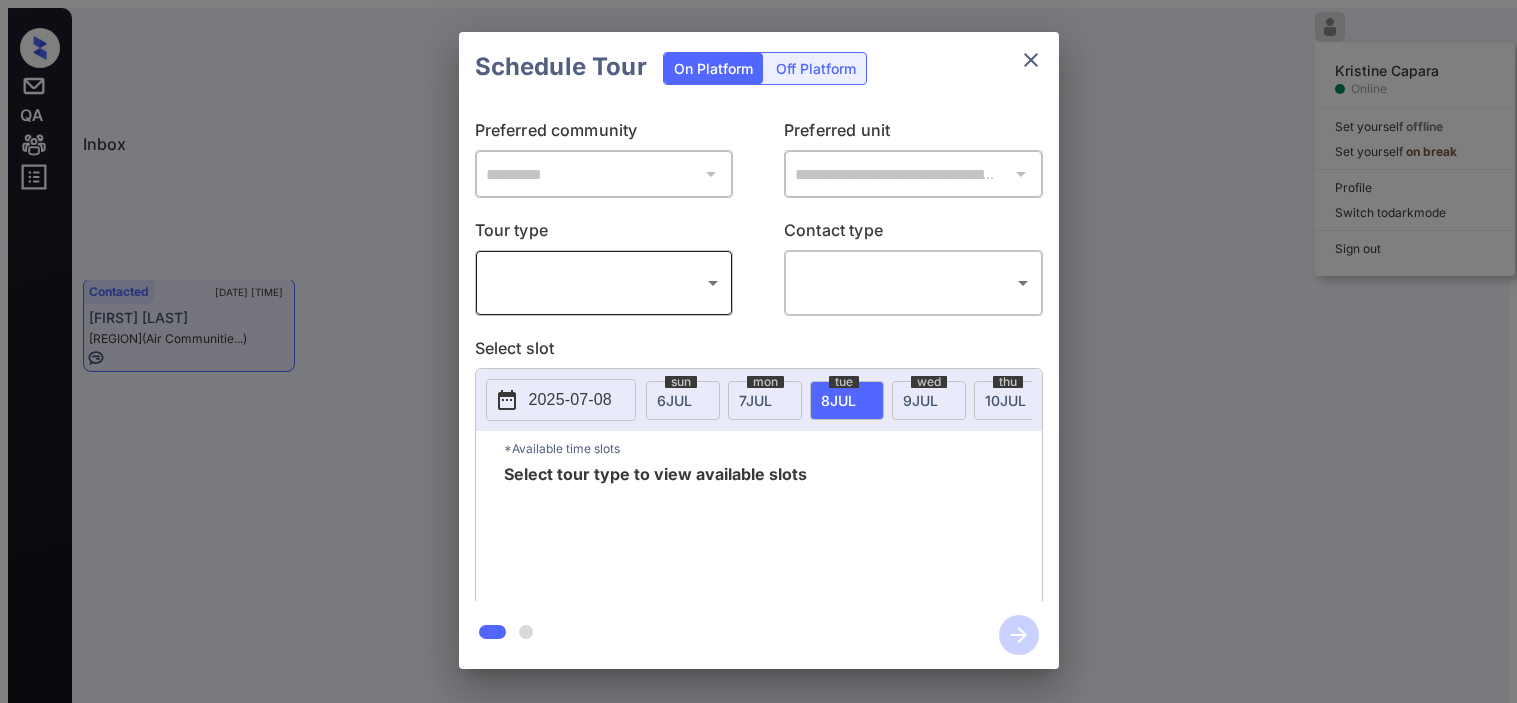 scroll, scrollTop: 0, scrollLeft: 0, axis: both 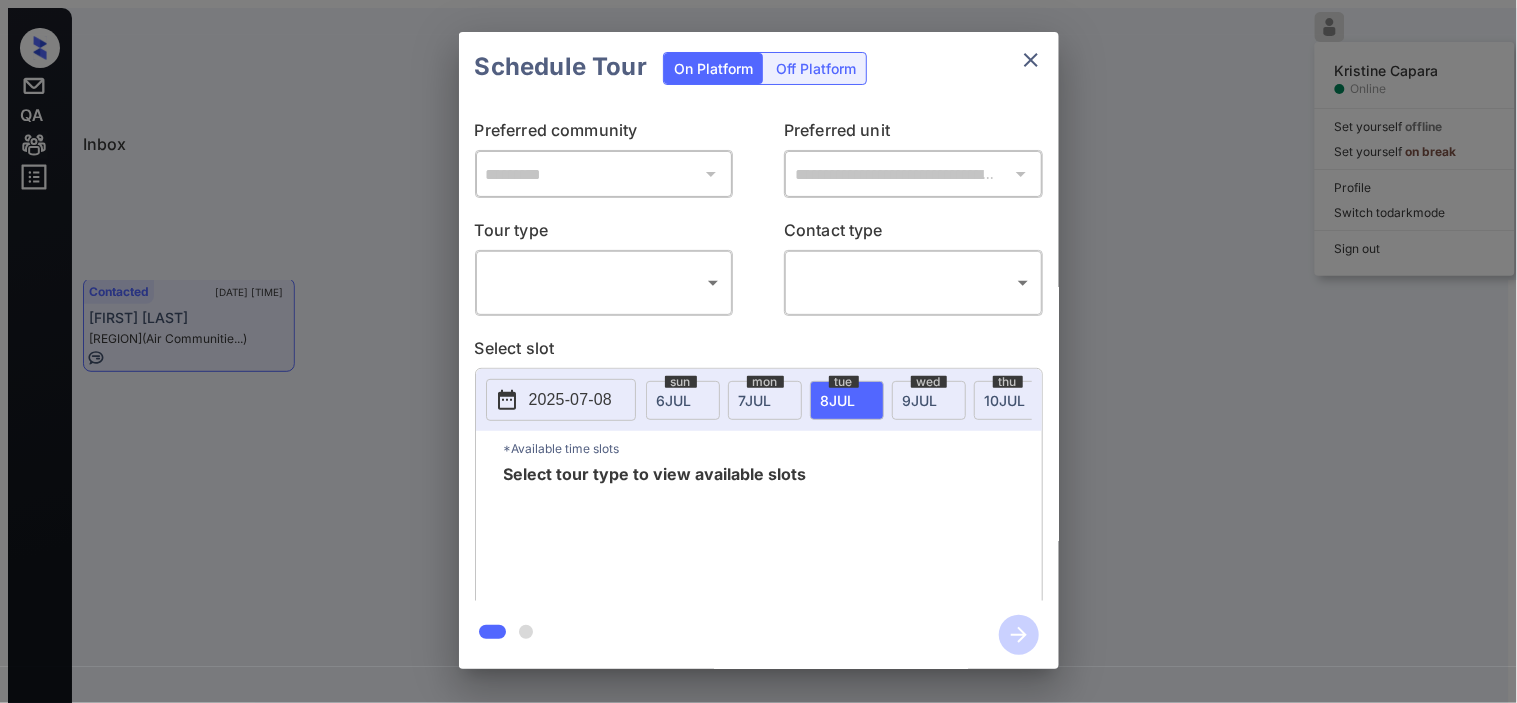 click on "Inbox [FIRST] [LAST] Online Set yourself   offline Set yourself   on break Profile Switch to  dark  mode Sign out Contacted [DATE] [TIME]   [FIRST] [LAST] [NUMBER] [STREET], ...  (SfRent) Lost [DATE] [TIME]   [FIRST] [LAST] [NUMBER] [STREET], S...  (SfRent) Contacted [DATE] [TIME]   [FIRST] [LAST] [BRAND]  (Air Communitie...) Contacted Lost Lead Sentiment: Angry Upon sliding the acknowledgement:  Lead will move to lost stage. * ​ SMS and call option will be set to opt out. AFM will be turned off for the lead. [FIRST] [LAST] New Message [FIRST] Notes Note:  [URL] - Paste this link into your browser to view [FIRST]’s conversation with the prospect [DATE] [TIME]  Sync'd w  entrata [FIRST] New Message Zuma Lead transferred to leasing agent: [FIRST] [DATE] [TIME] Z New Message Agent Lead created via emailParser in Inbound stage. [DATE] [TIME] A New Message [FIRST] [DATE] [TIME] K A" at bounding box center (758, 359) 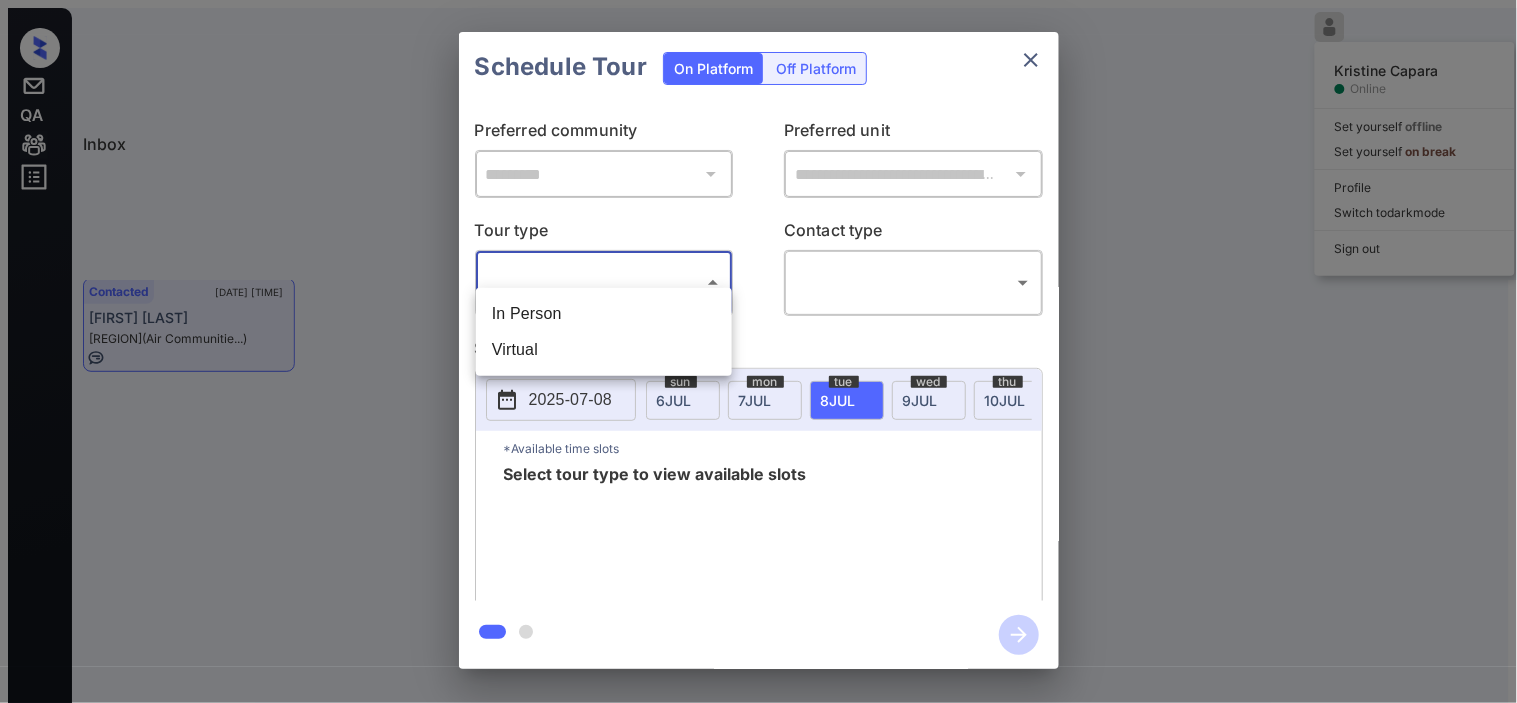 click on "In Person" at bounding box center (604, 314) 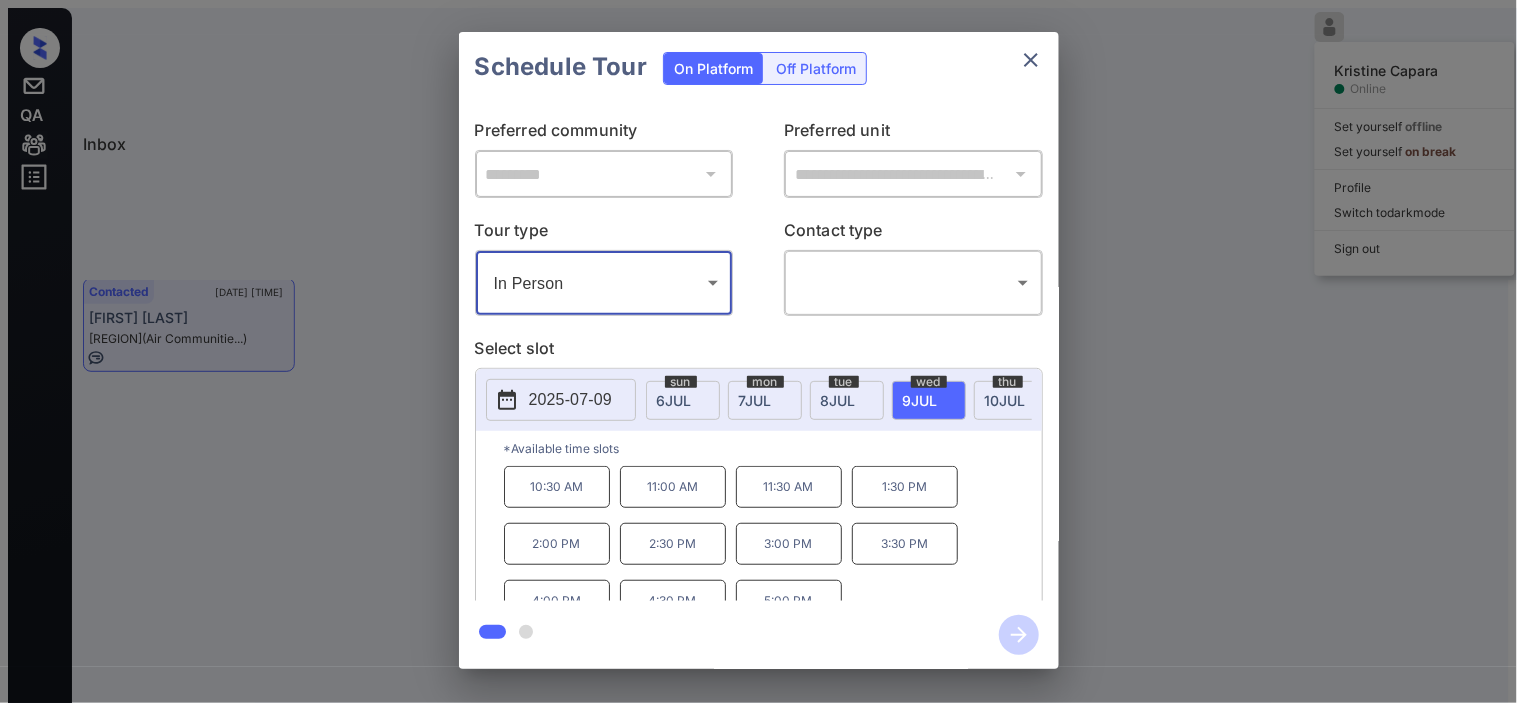 click on "2025-07-09" at bounding box center (570, 400) 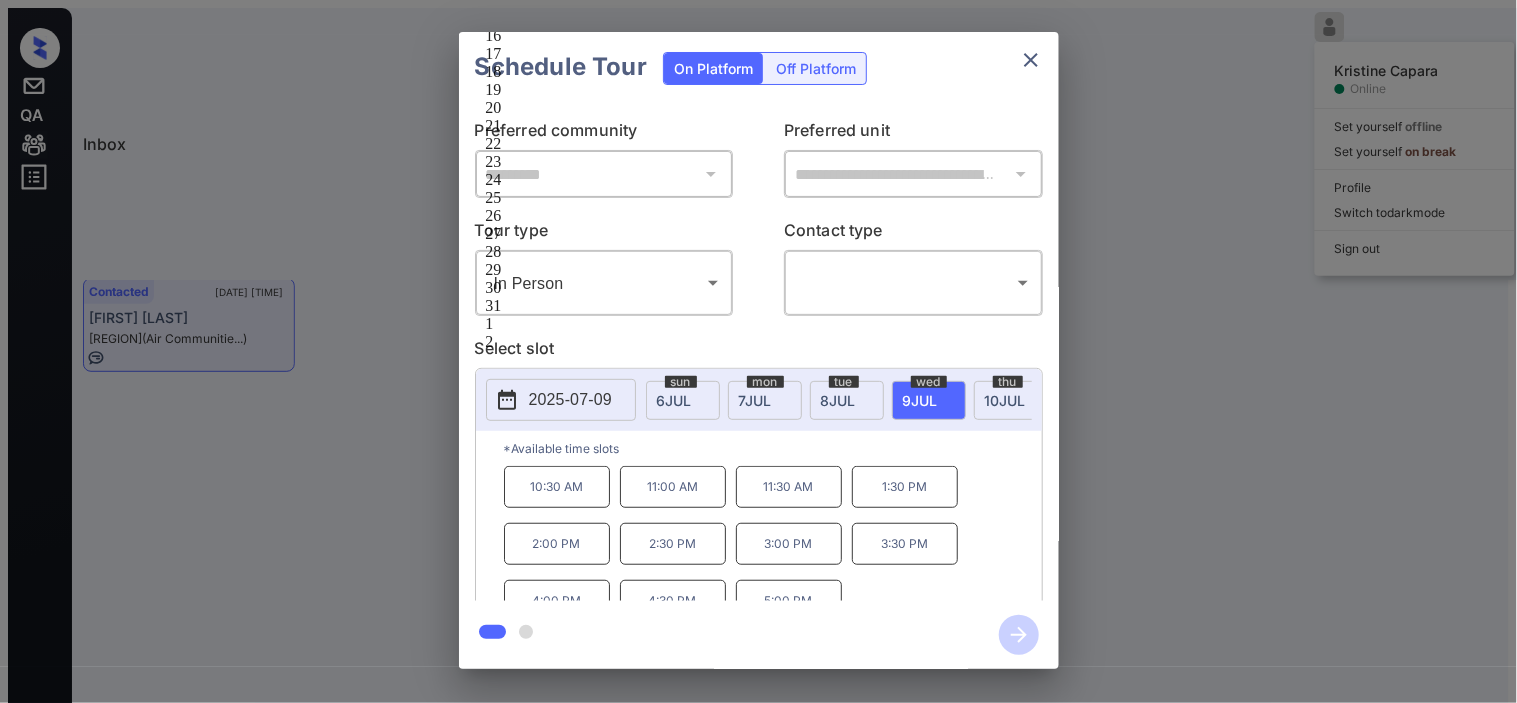 type 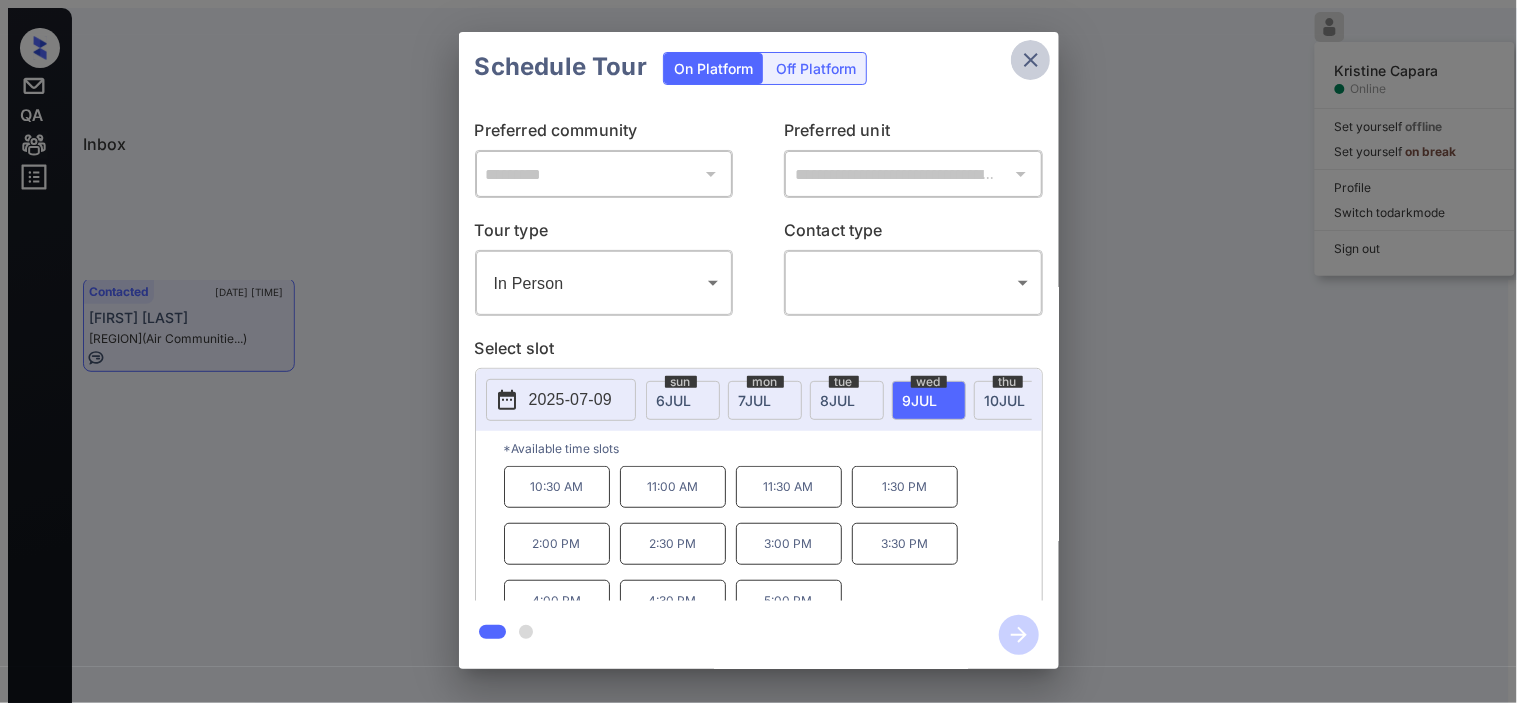 click at bounding box center [1031, 60] 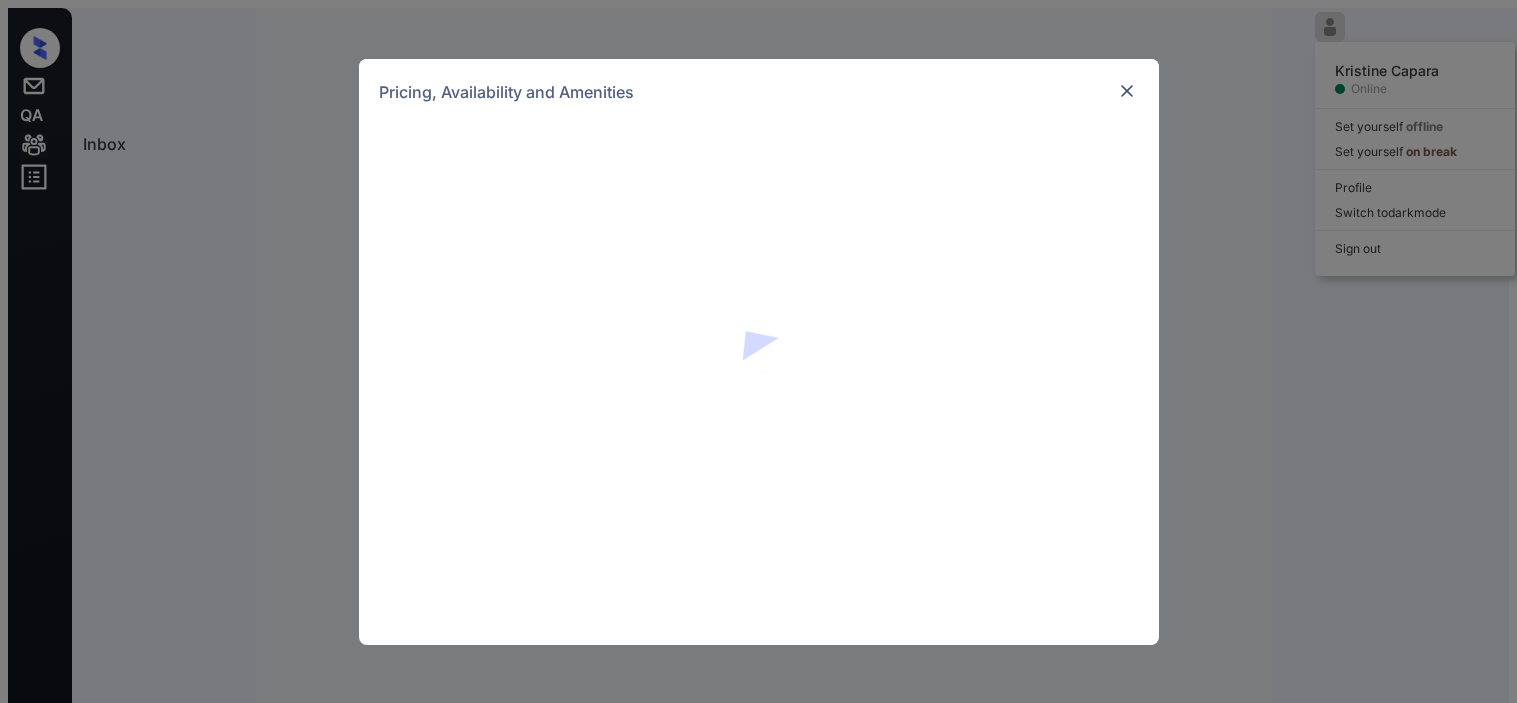 scroll, scrollTop: 0, scrollLeft: 0, axis: both 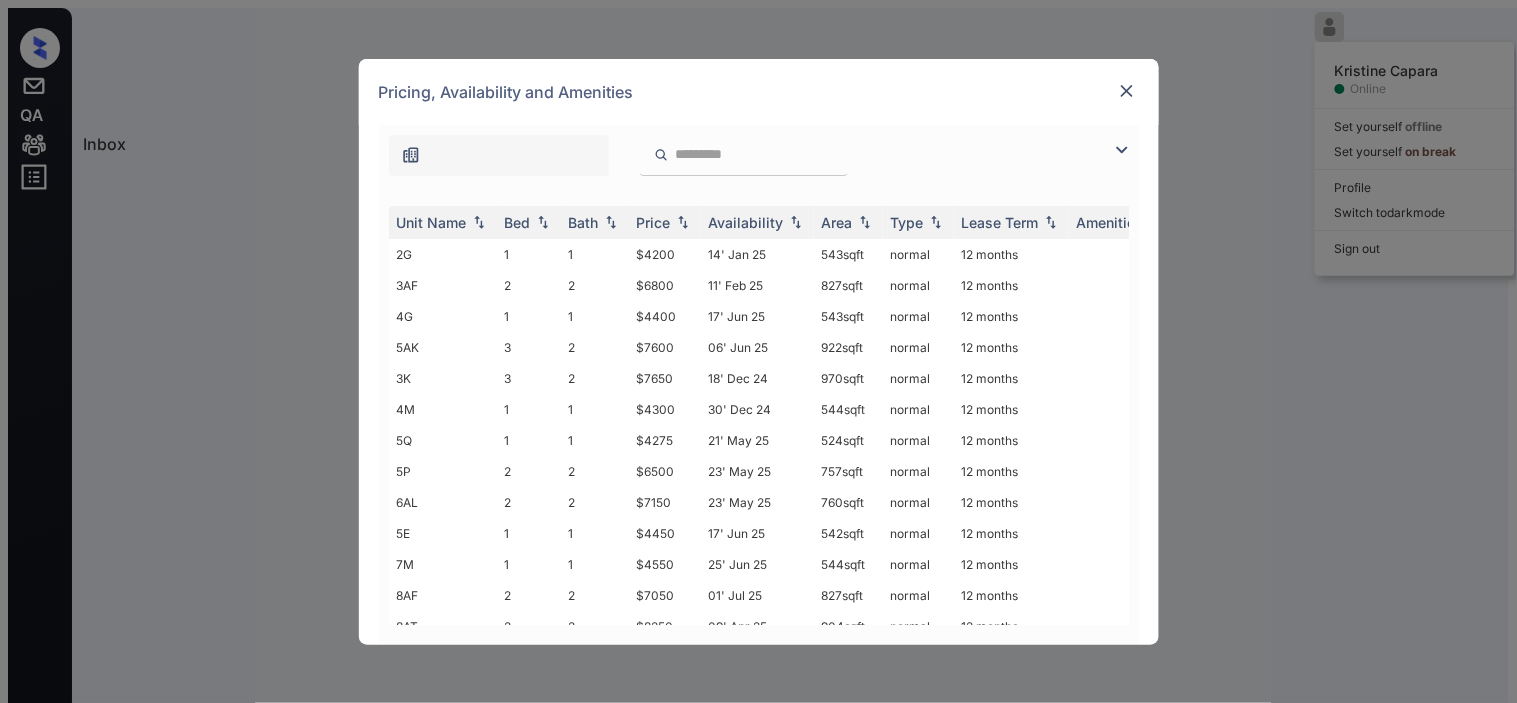 click at bounding box center (411, 155) 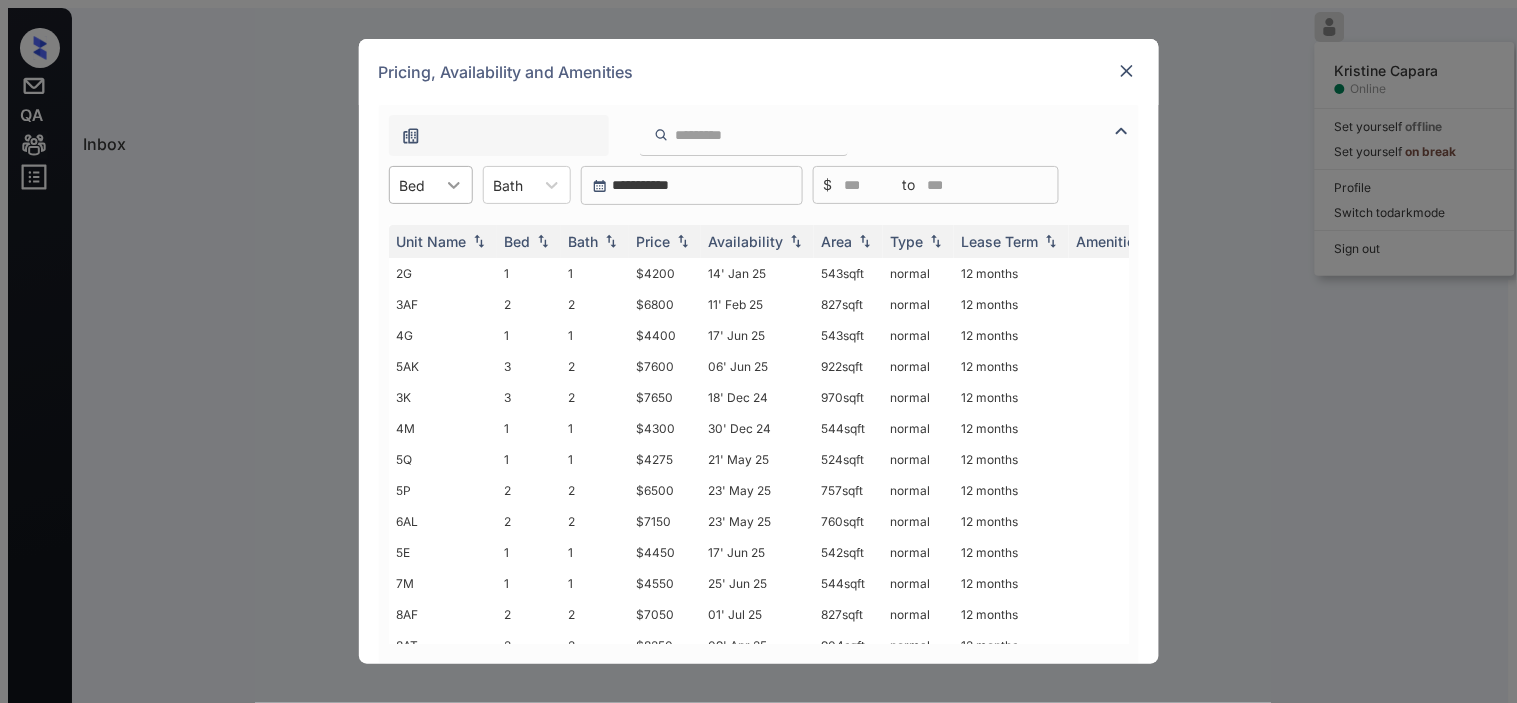 click at bounding box center (454, 185) 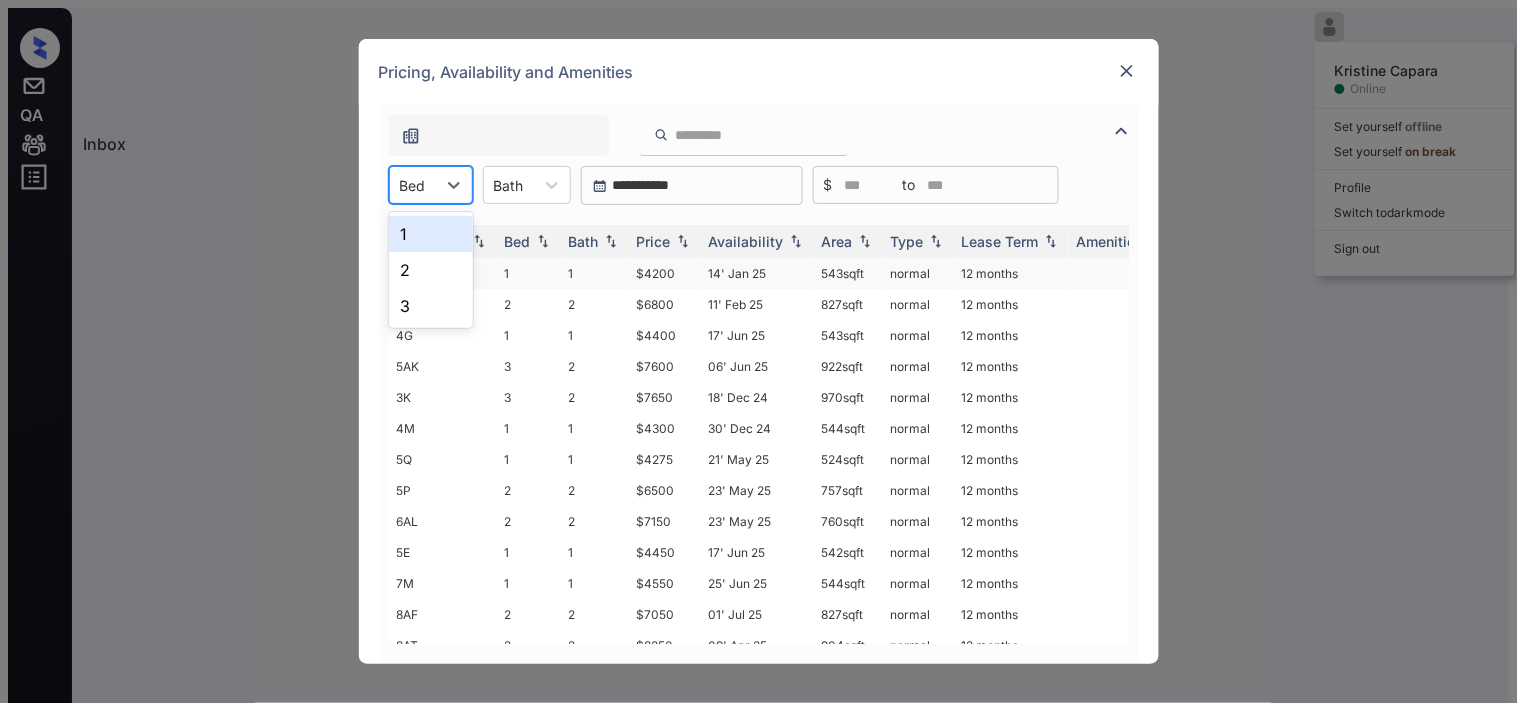 click on "2" at bounding box center (431, 270) 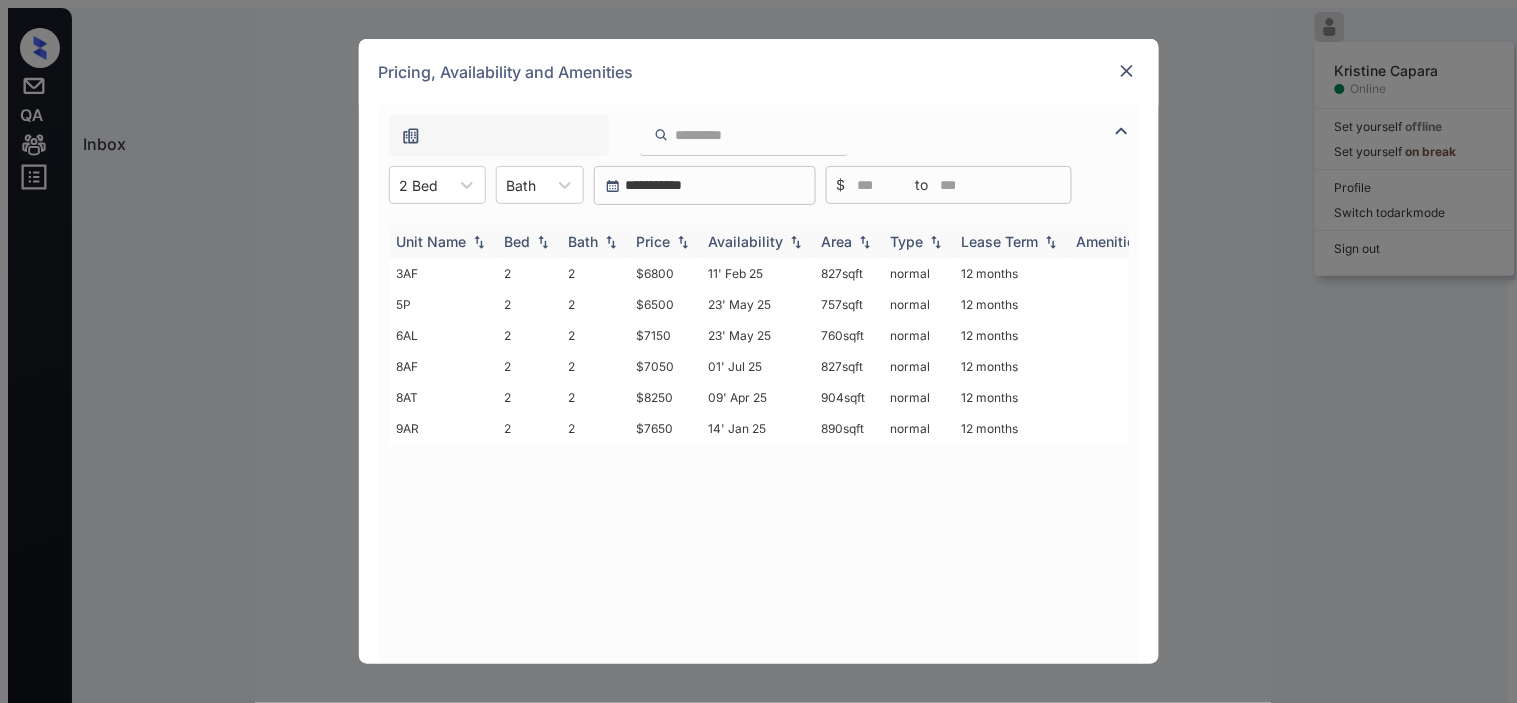 click at bounding box center (543, 242) 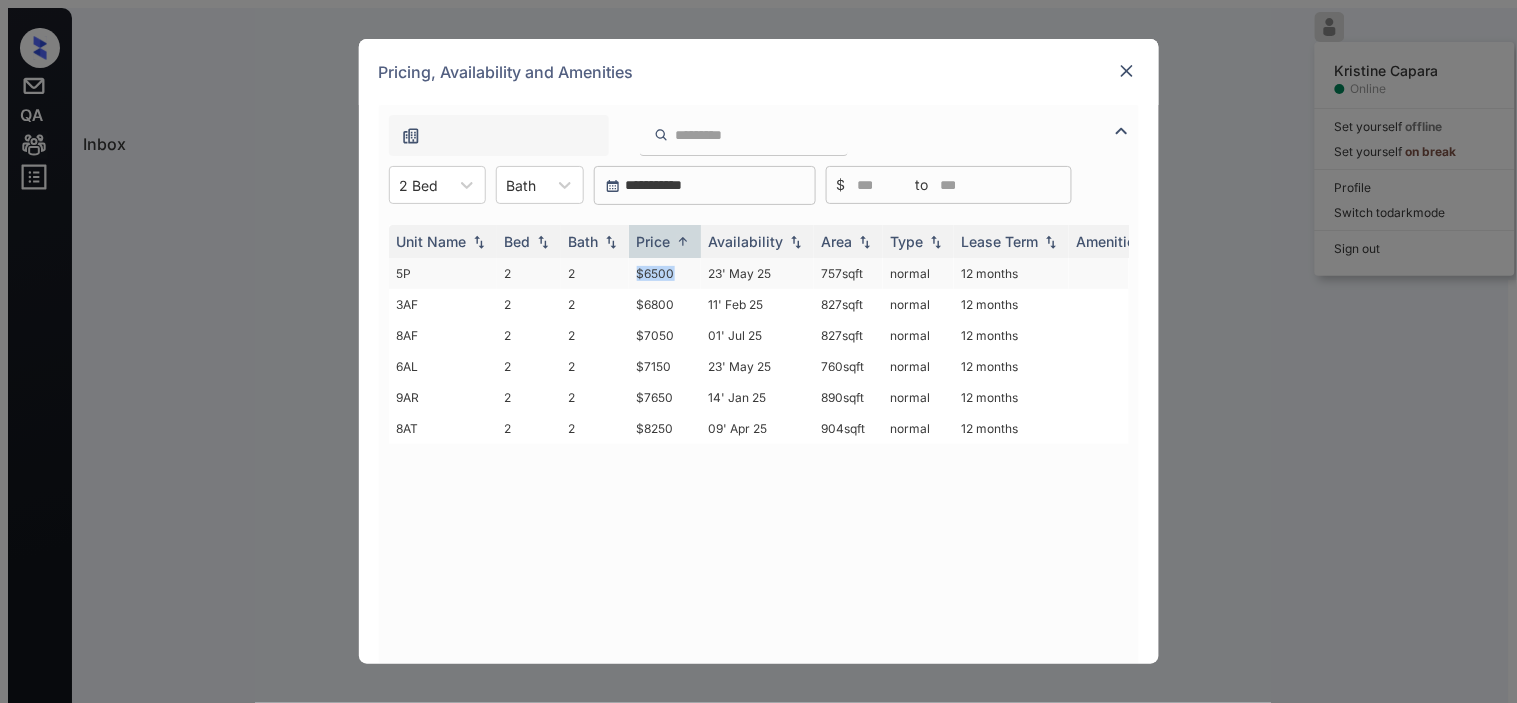 drag, startPoint x: 621, startPoint y: 273, endPoint x: 681, endPoint y: 282, distance: 60.671246 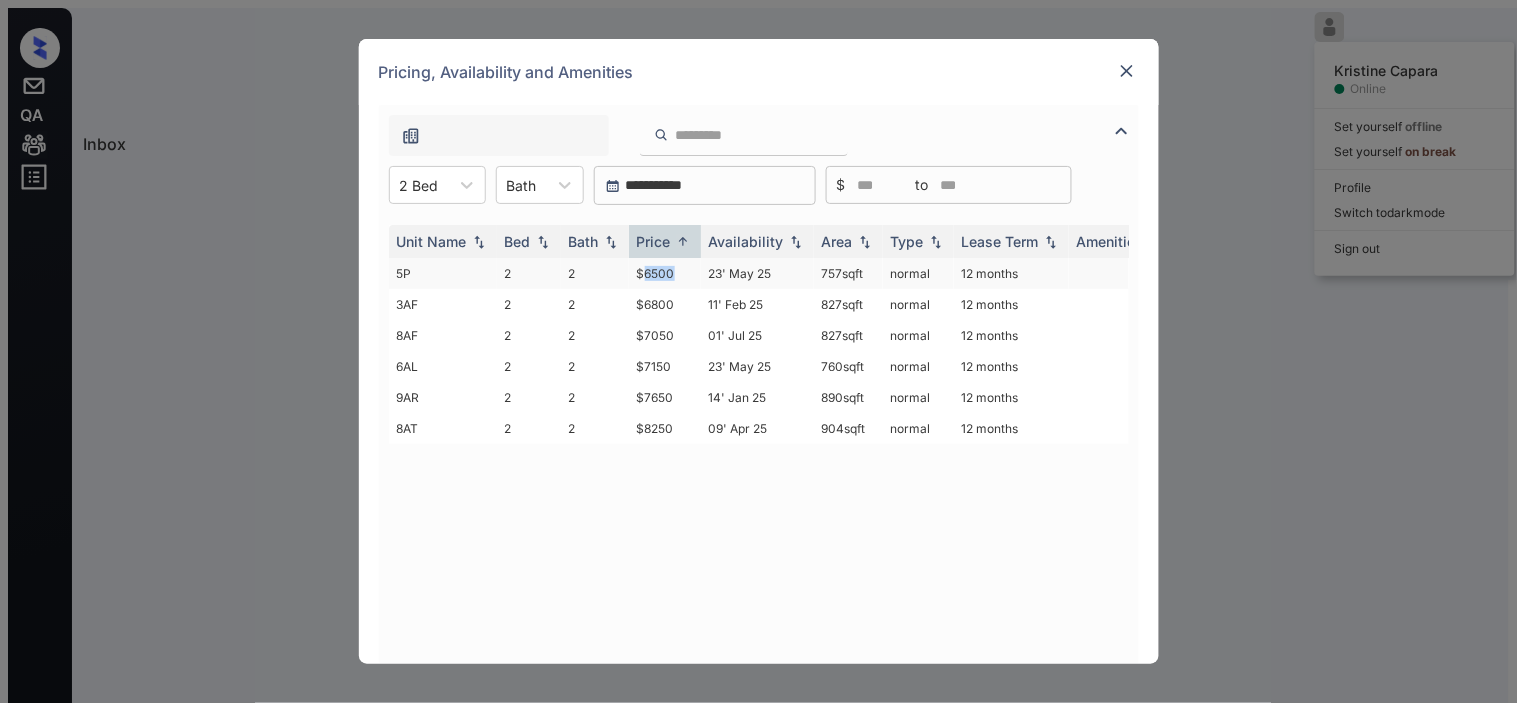 click on "$6500" at bounding box center (665, 273) 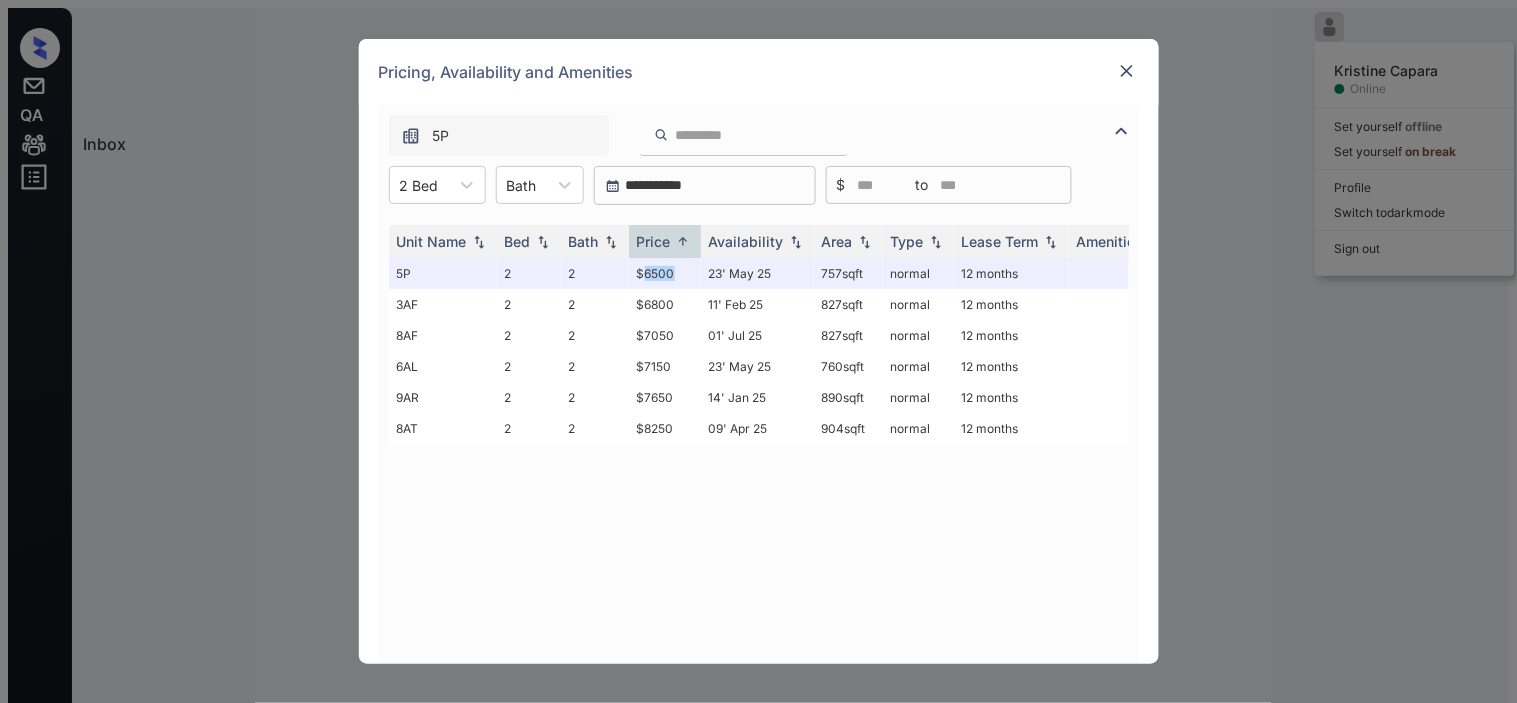 click at bounding box center [1127, 71] 